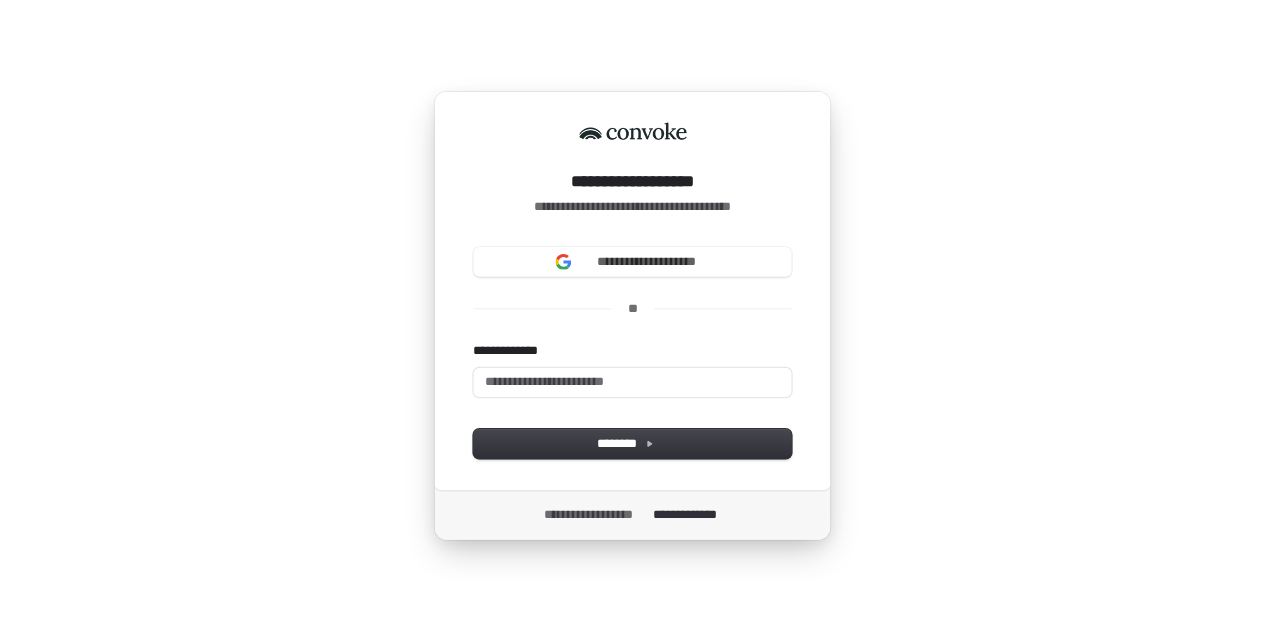 scroll, scrollTop: 0, scrollLeft: 0, axis: both 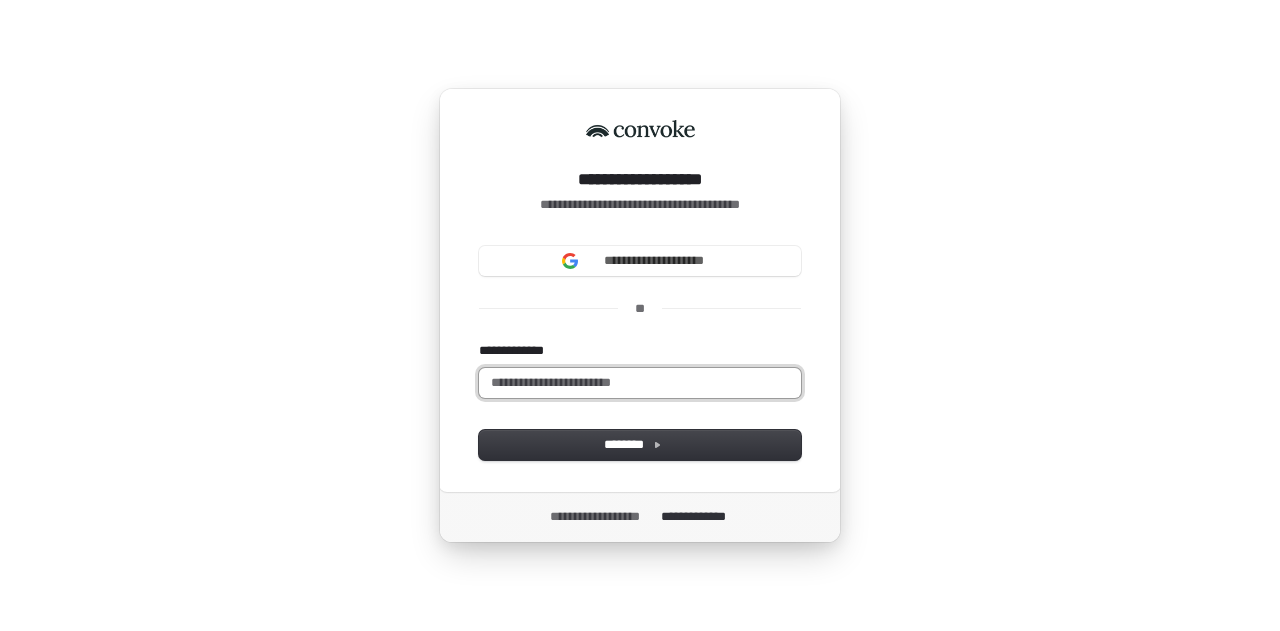click on "**********" at bounding box center (640, 383) 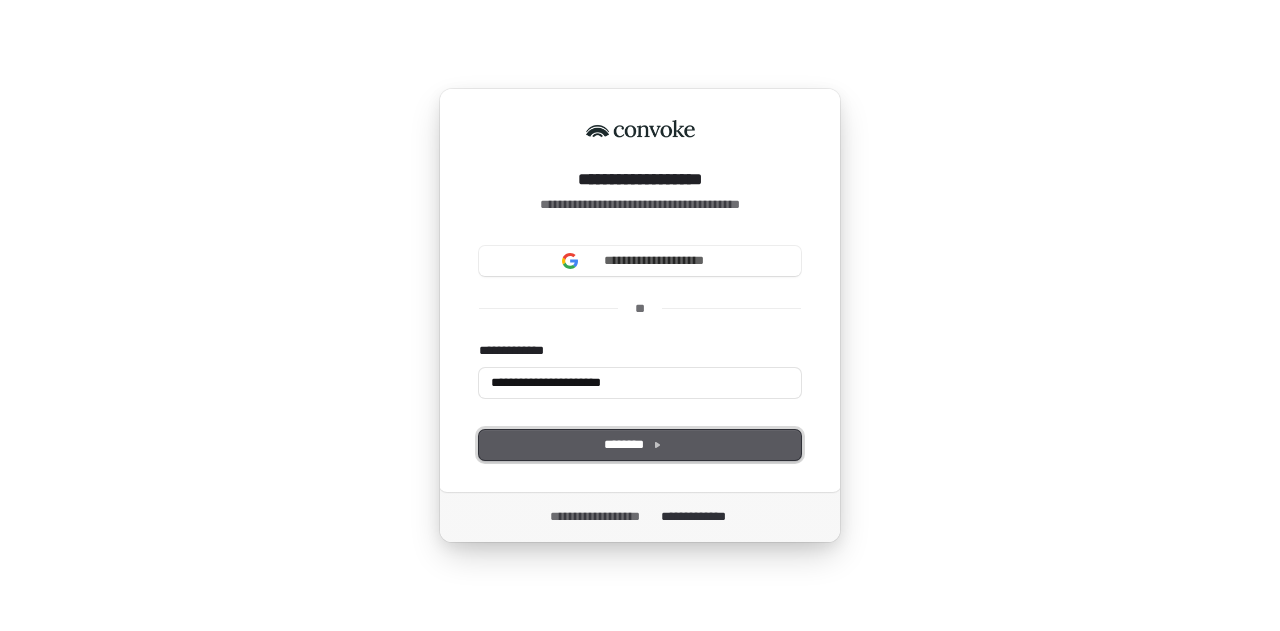 click on "********" at bounding box center [640, 445] 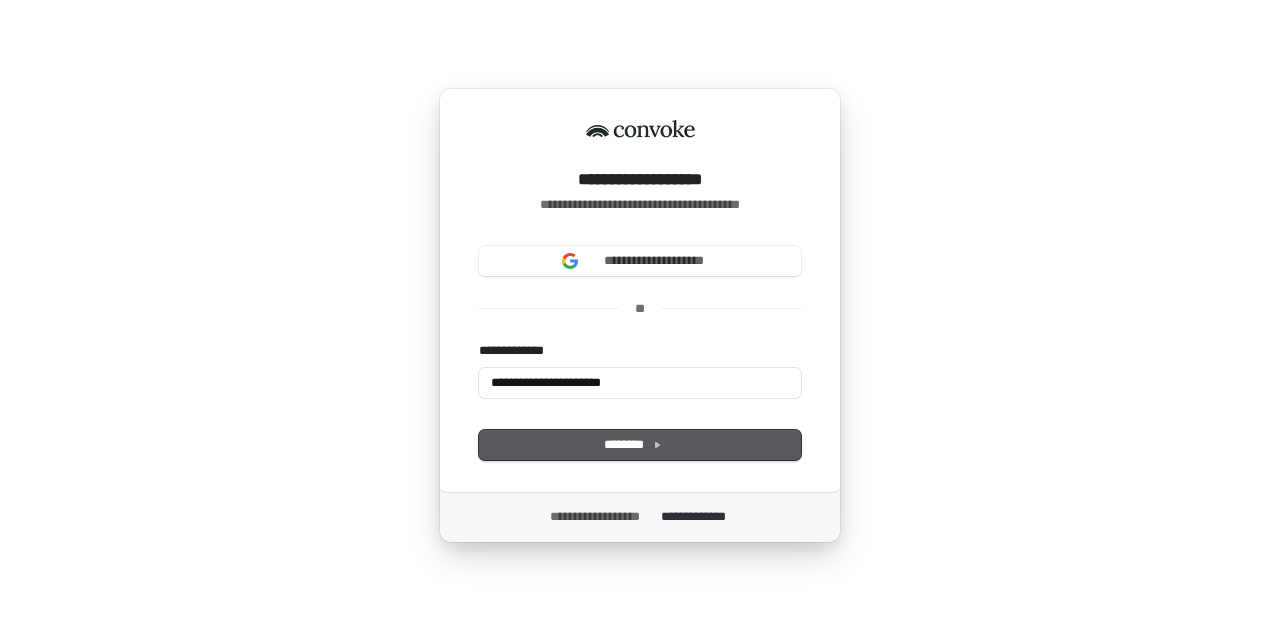 type on "**********" 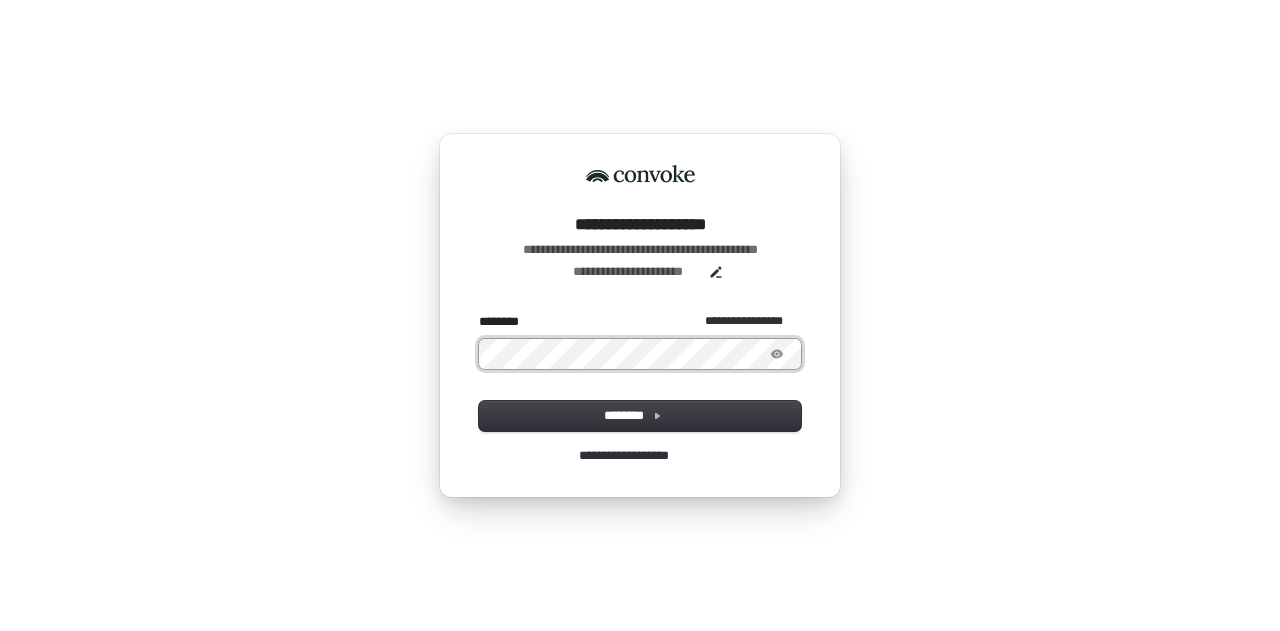 click at bounding box center [479, 313] 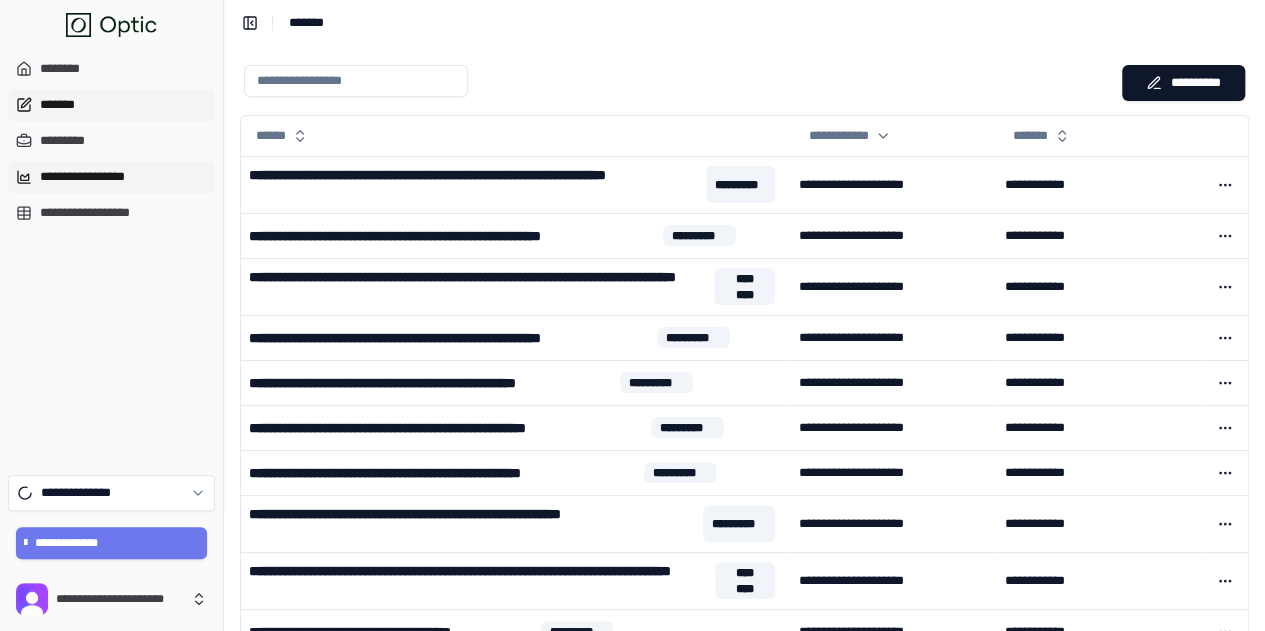 click on "**********" at bounding box center (111, 177) 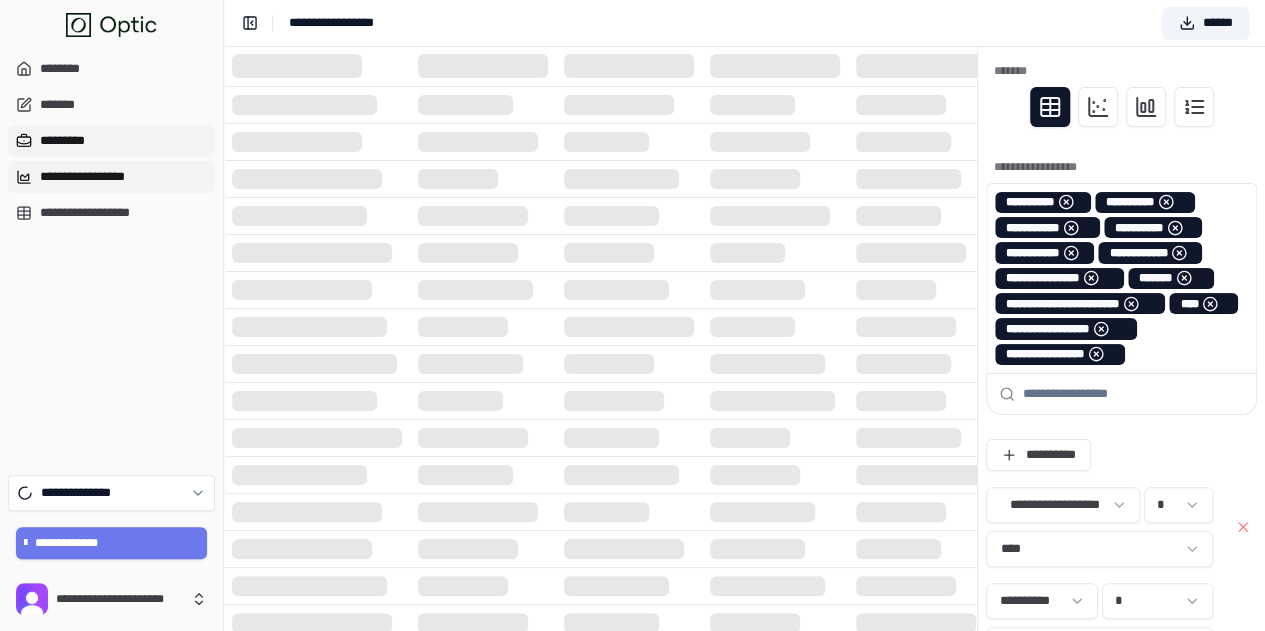 click on "*********" at bounding box center [111, 141] 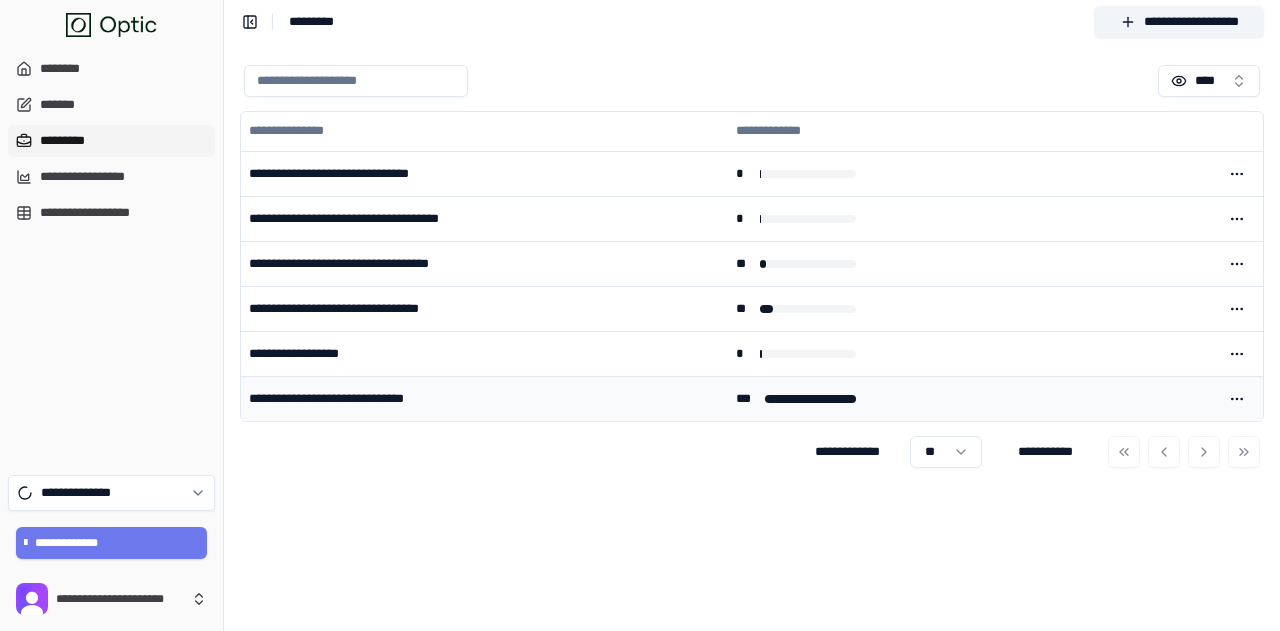 click on "**********" at bounding box center [484, 399] 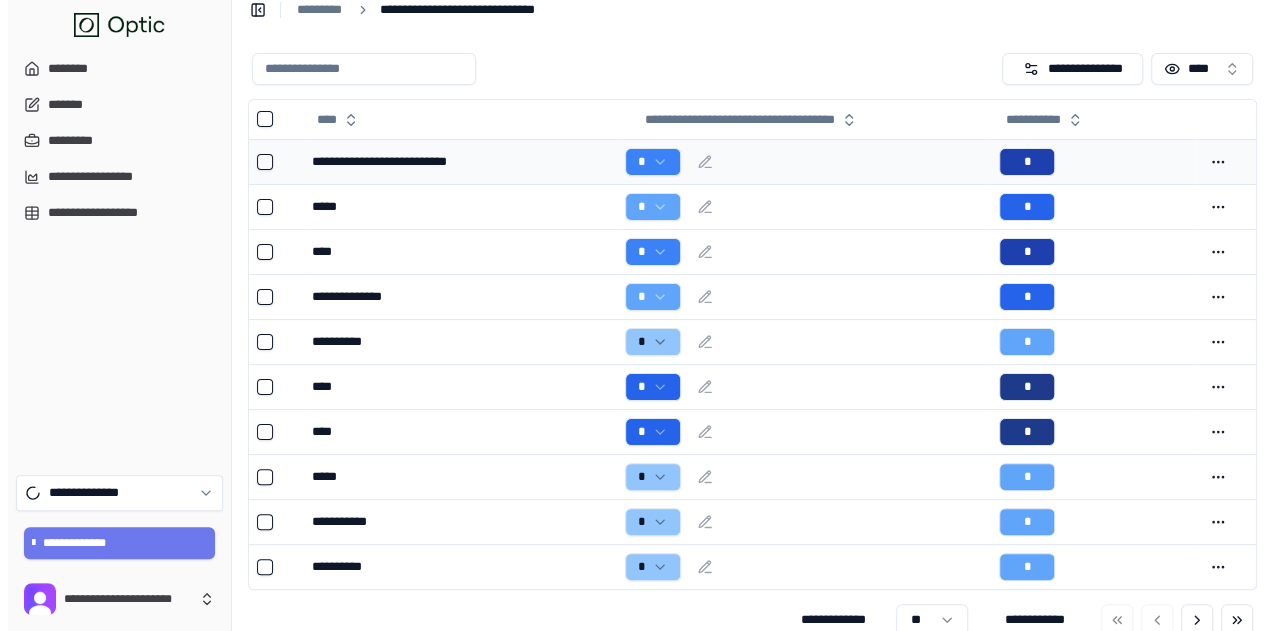 scroll, scrollTop: 0, scrollLeft: 0, axis: both 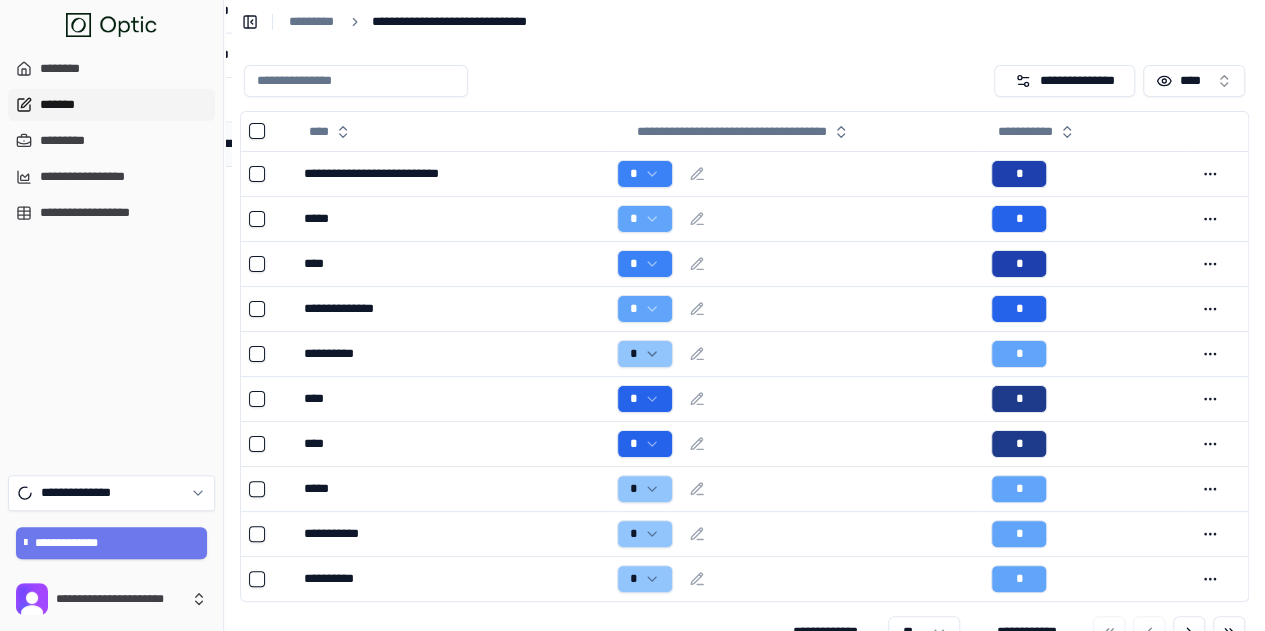 click on "*******" at bounding box center [111, 105] 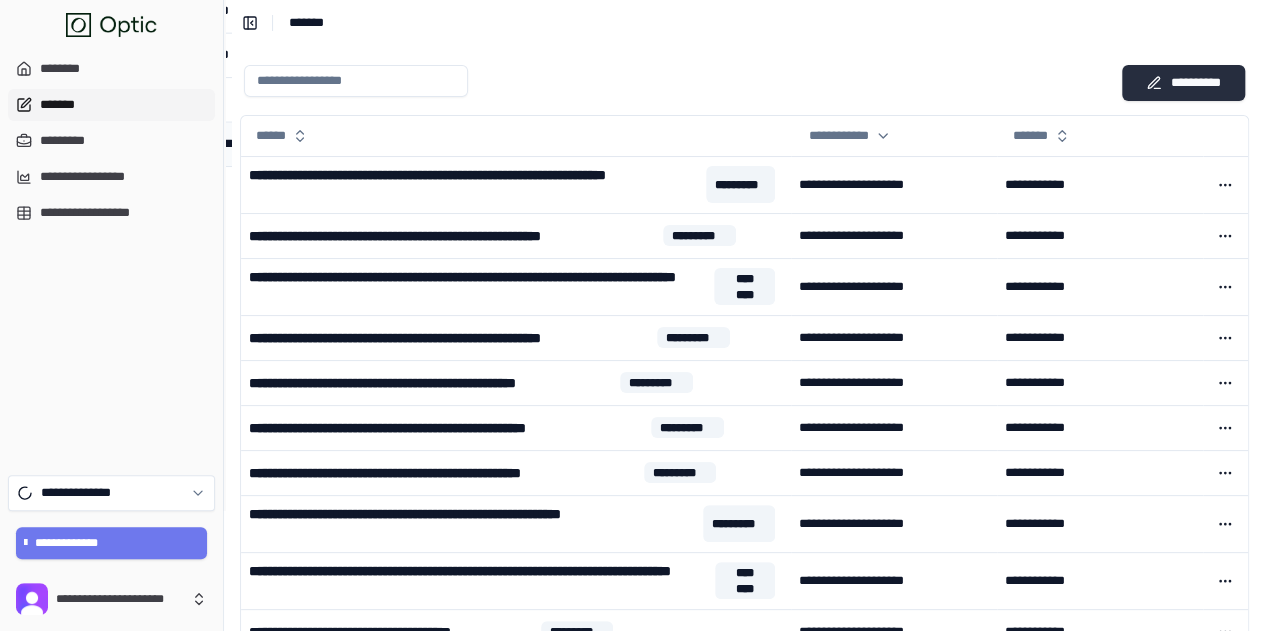 click on "**********" at bounding box center (1183, 83) 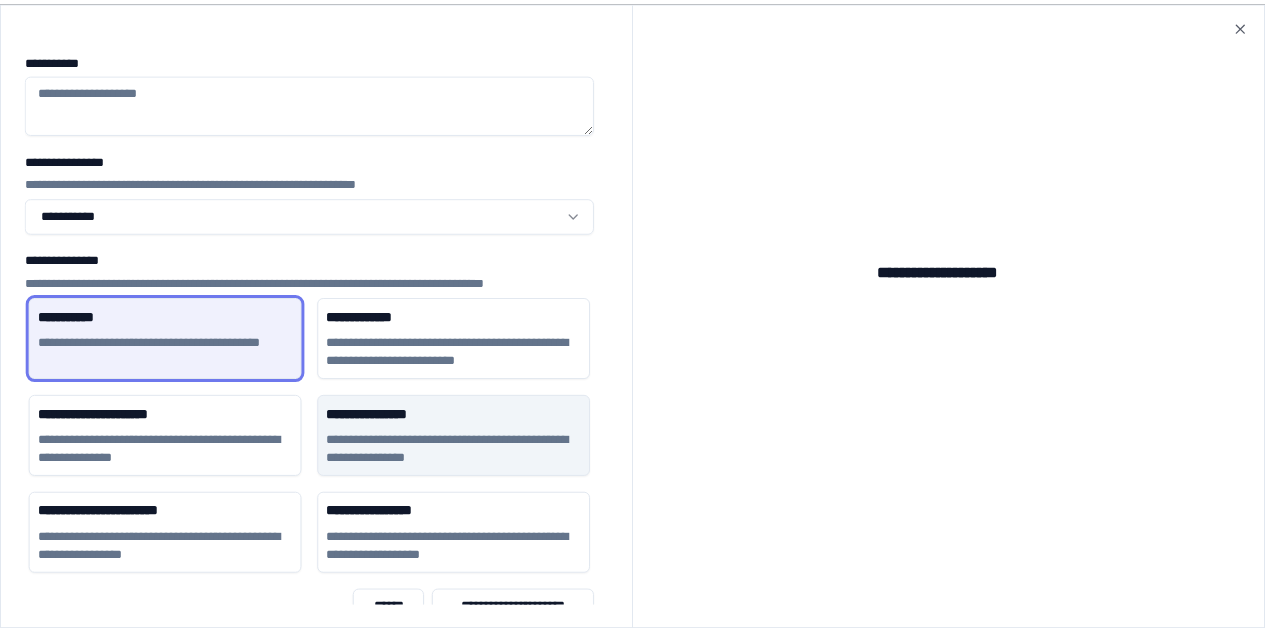scroll, scrollTop: 62, scrollLeft: 0, axis: vertical 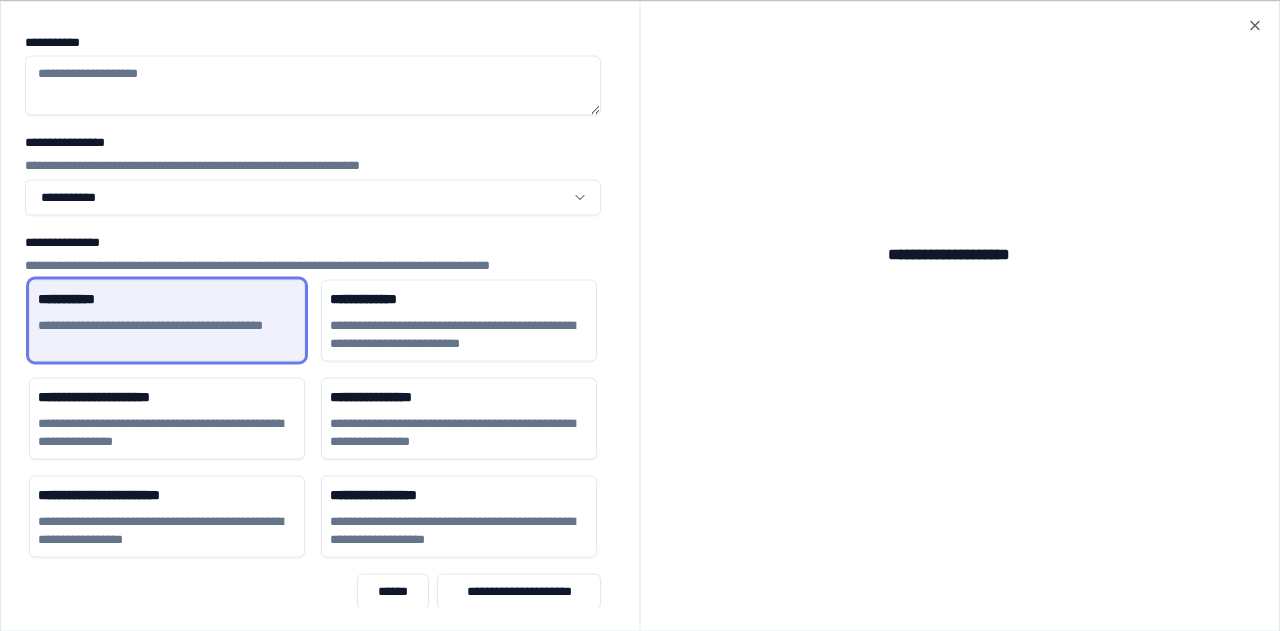 click on "**********" at bounding box center (632, 362) 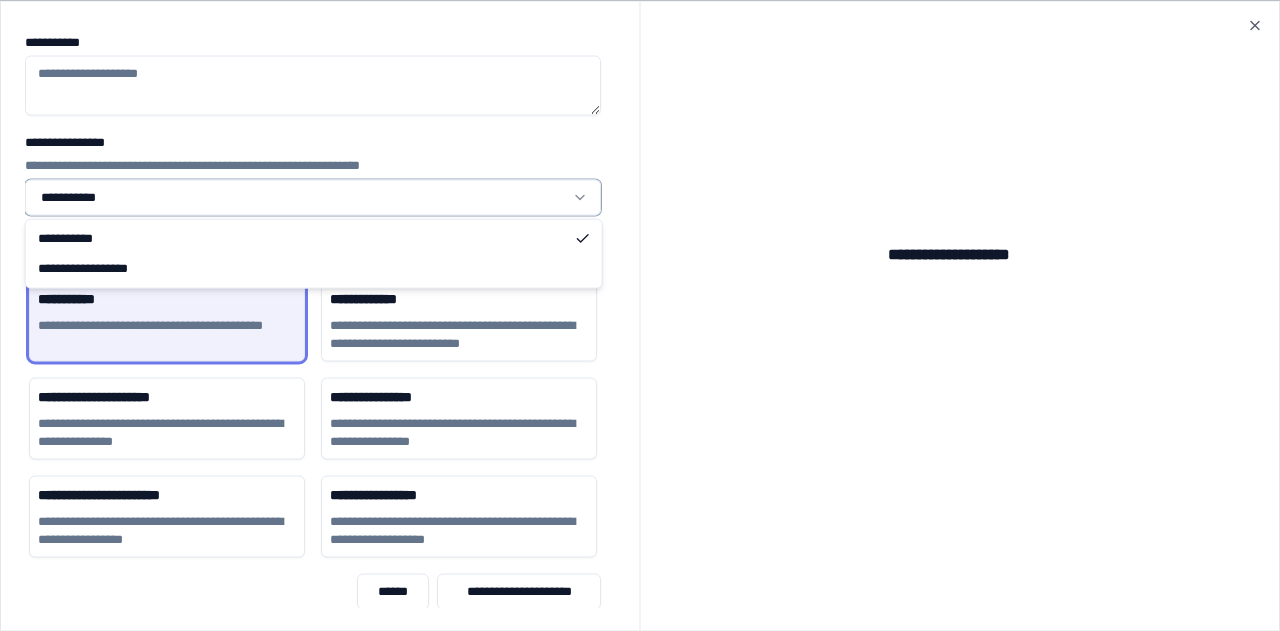 click on "**********" at bounding box center (632, 362) 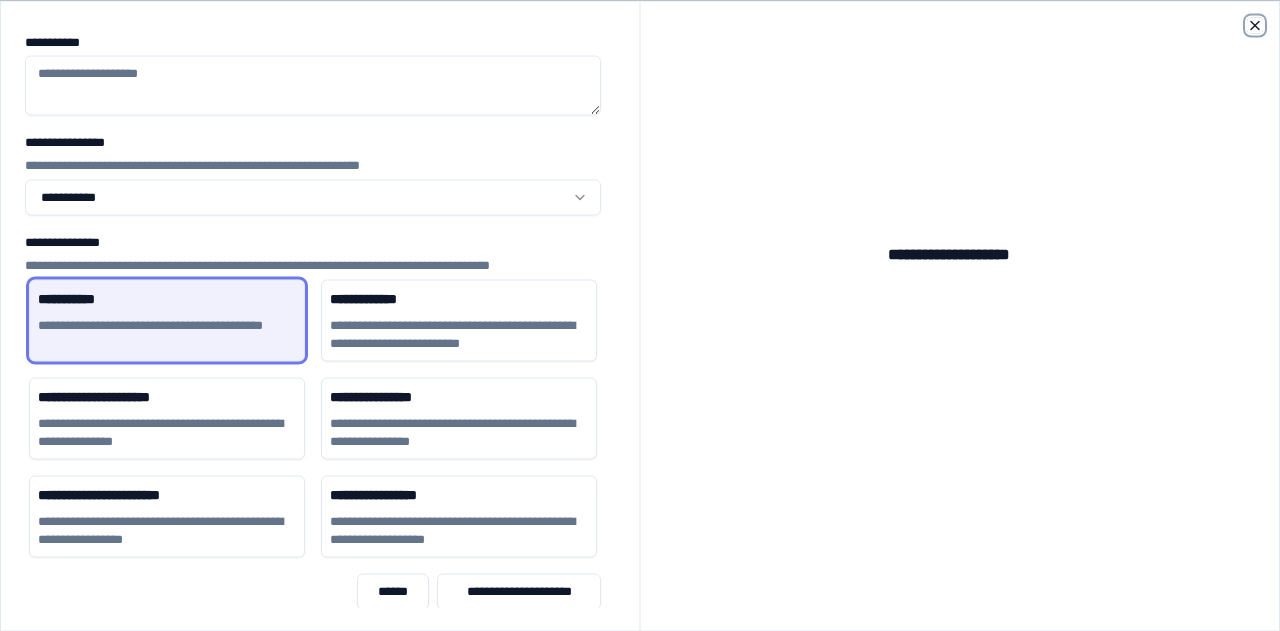 click 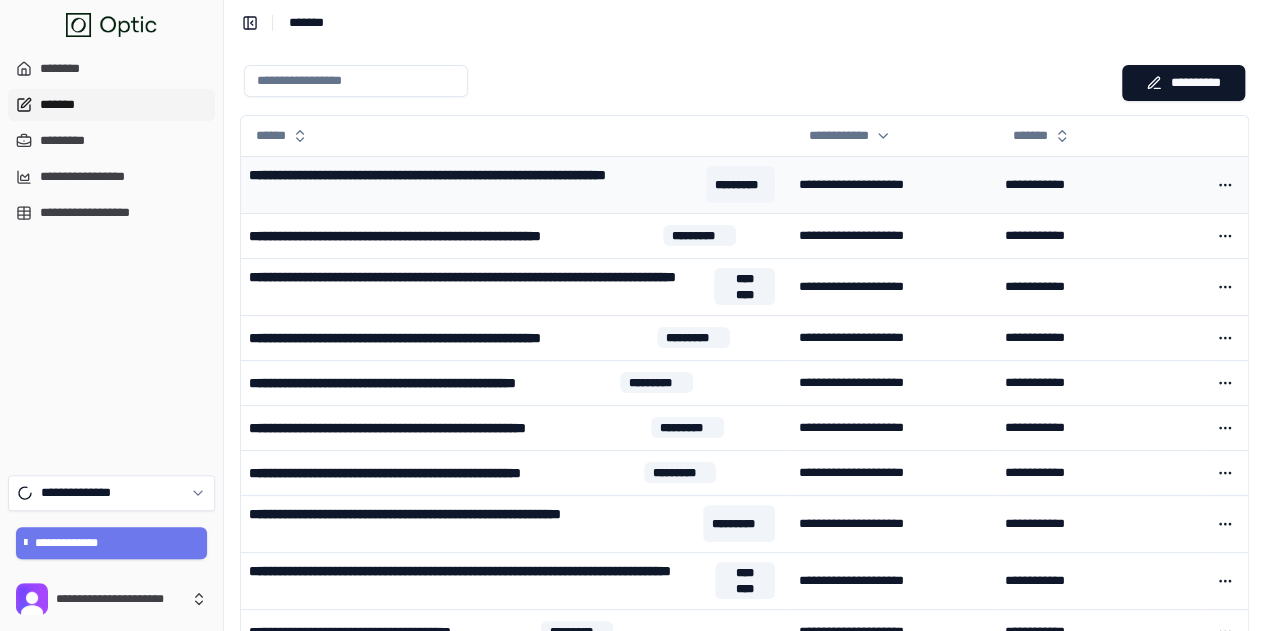click on "**********" at bounding box center [473, 185] 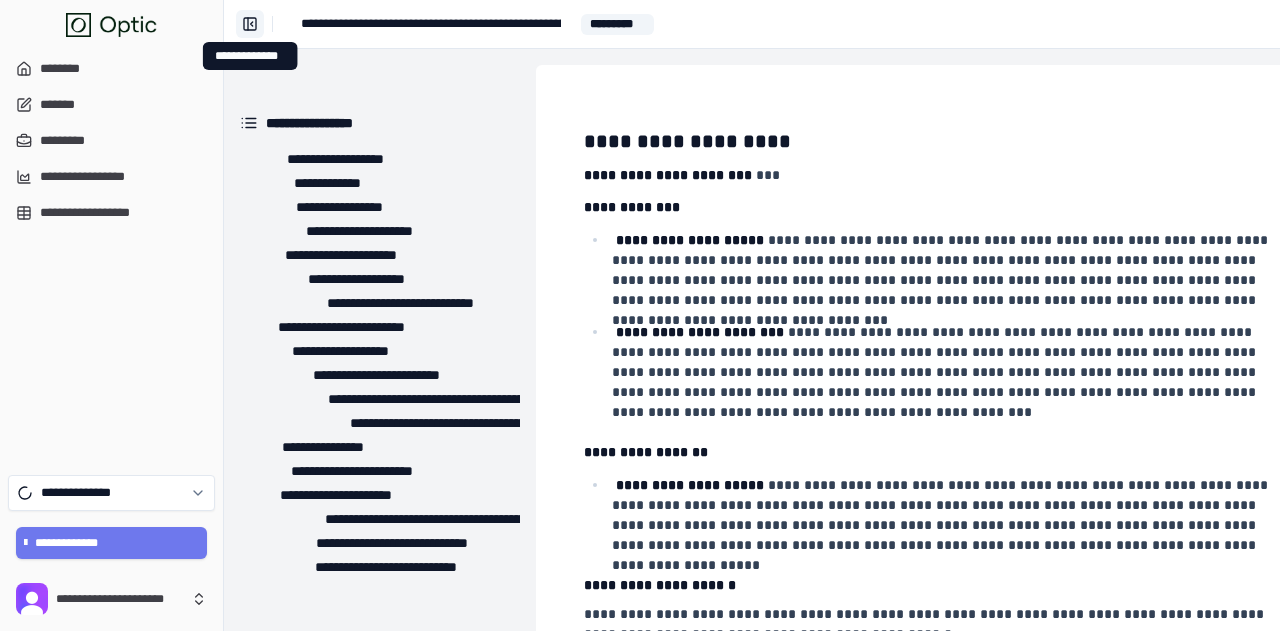 click on "**********" at bounding box center [250, 24] 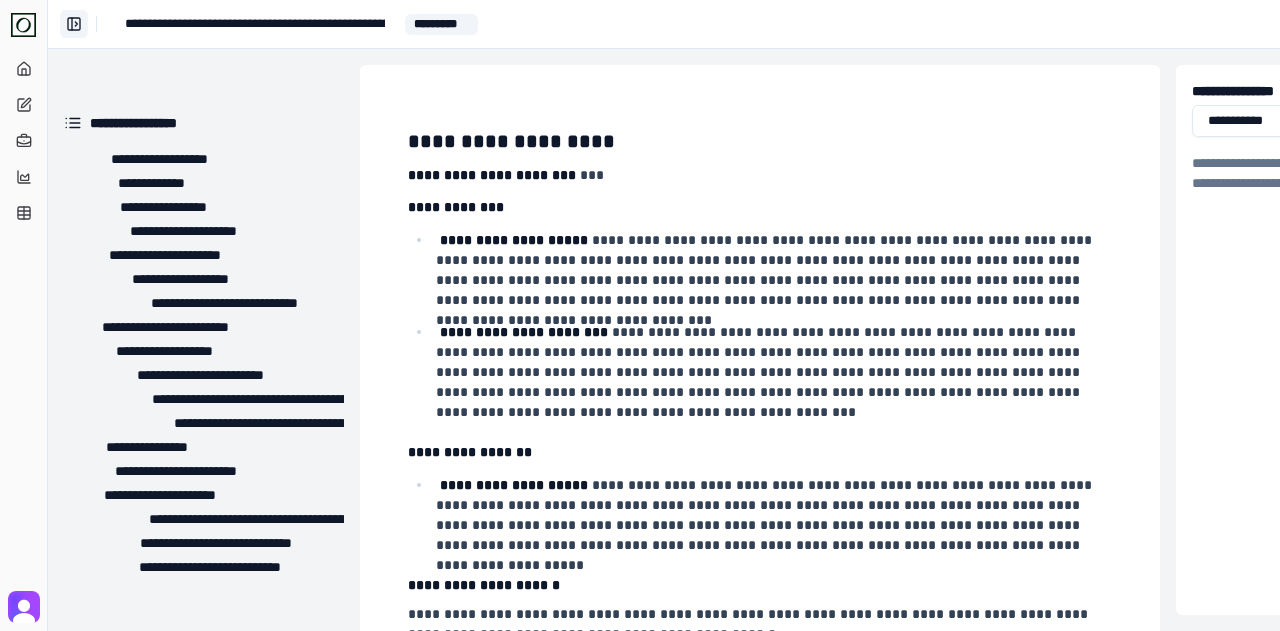 click on "**********" at bounding box center [74, 24] 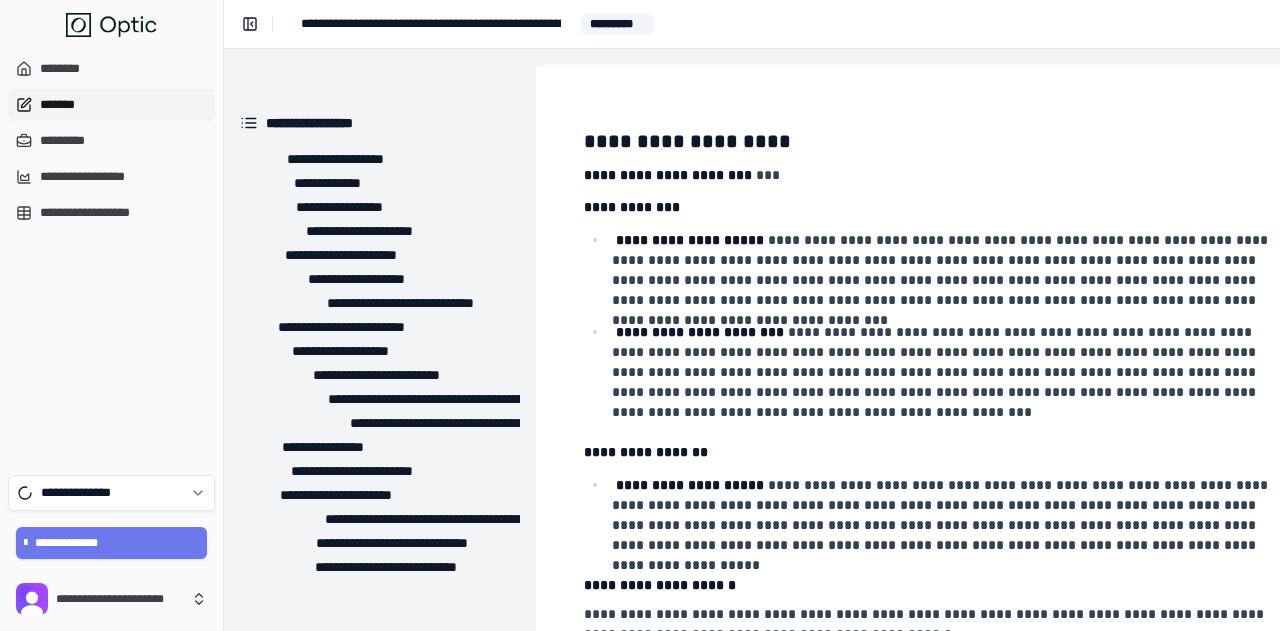 click on "*******" at bounding box center [111, 105] 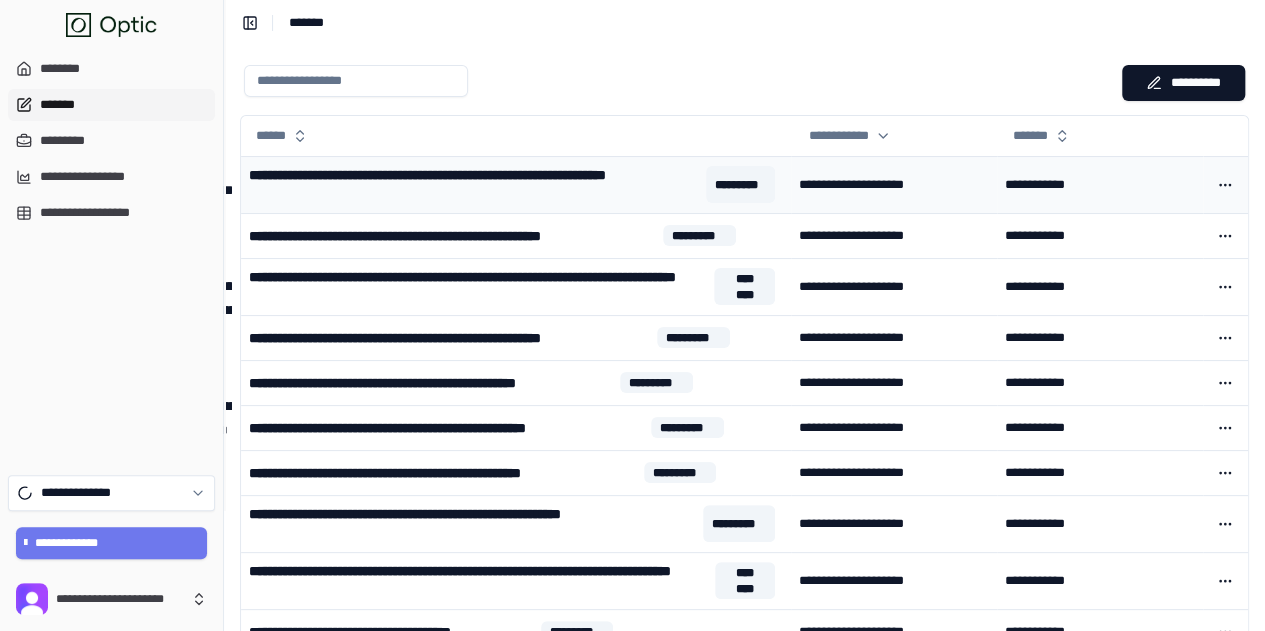 click on "**********" at bounding box center [473, 185] 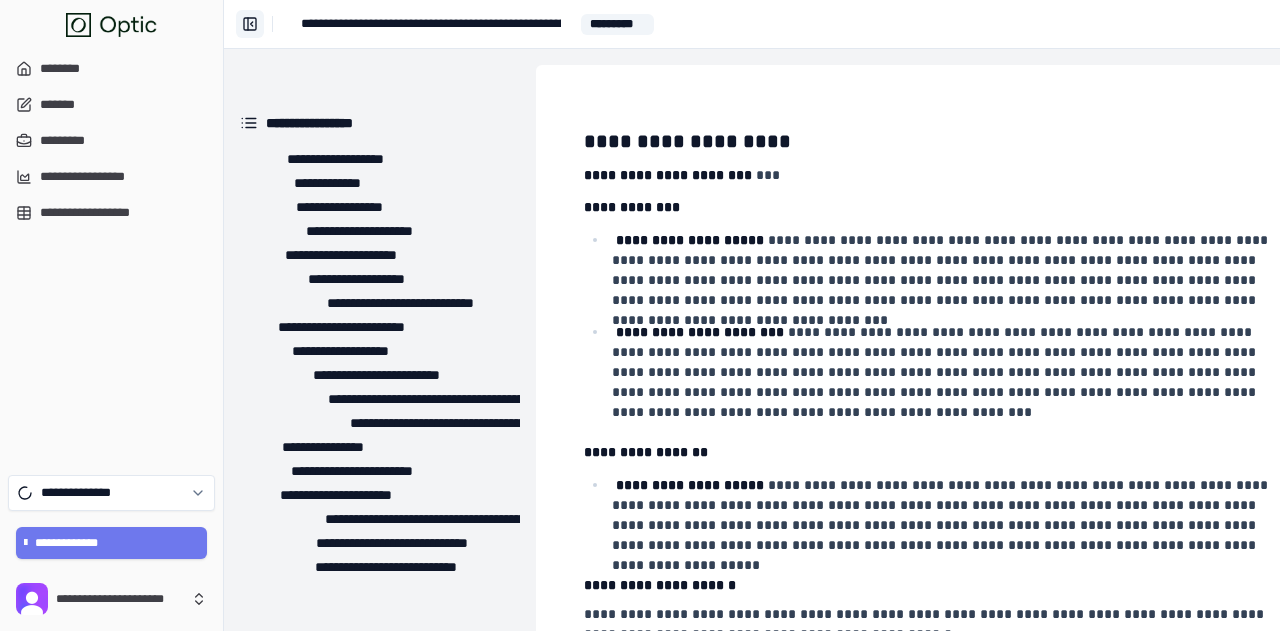 click on "**********" at bounding box center (250, 24) 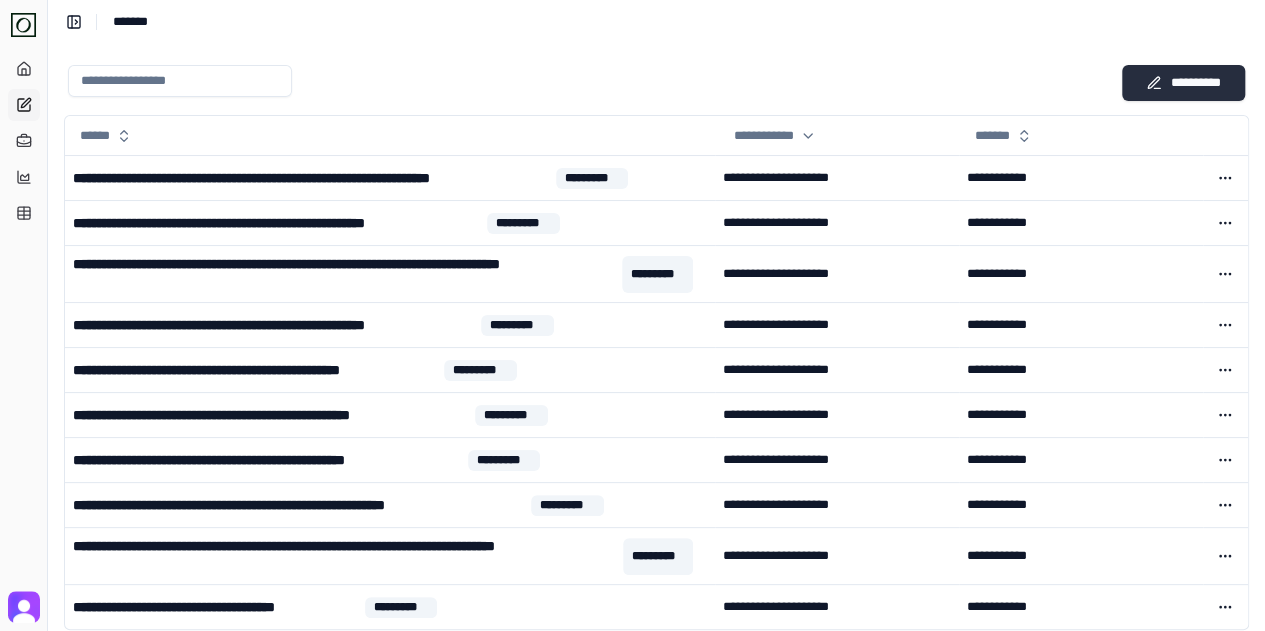 click on "**********" at bounding box center [1183, 83] 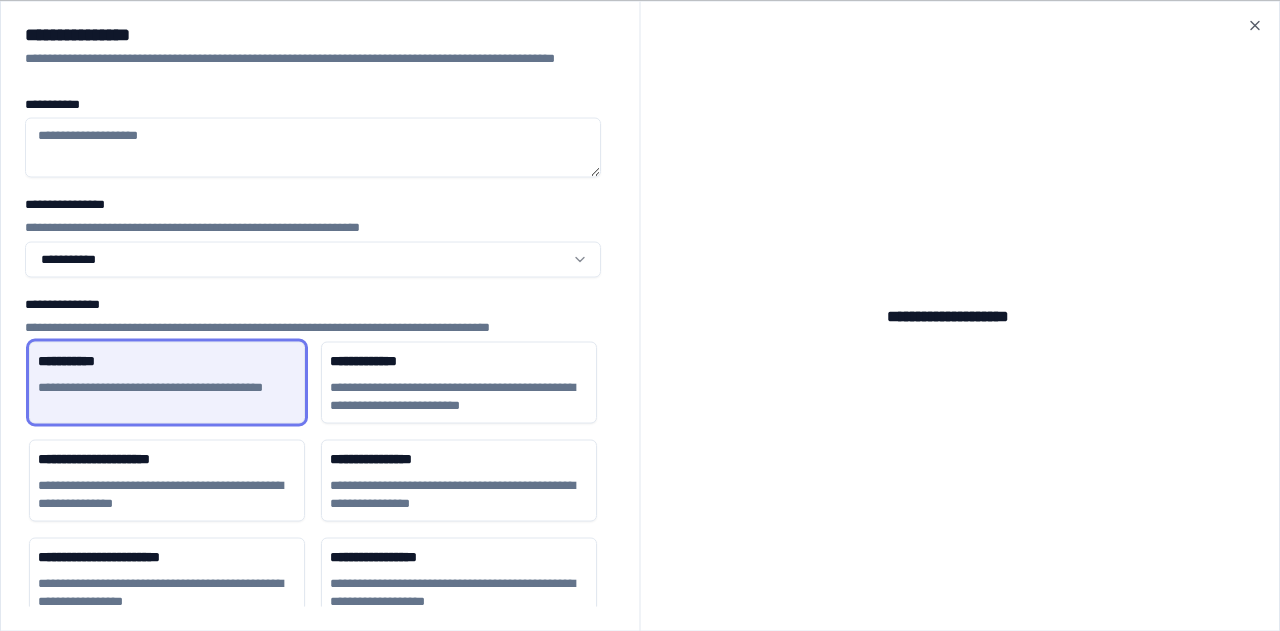 click on "**********" at bounding box center (313, 147) 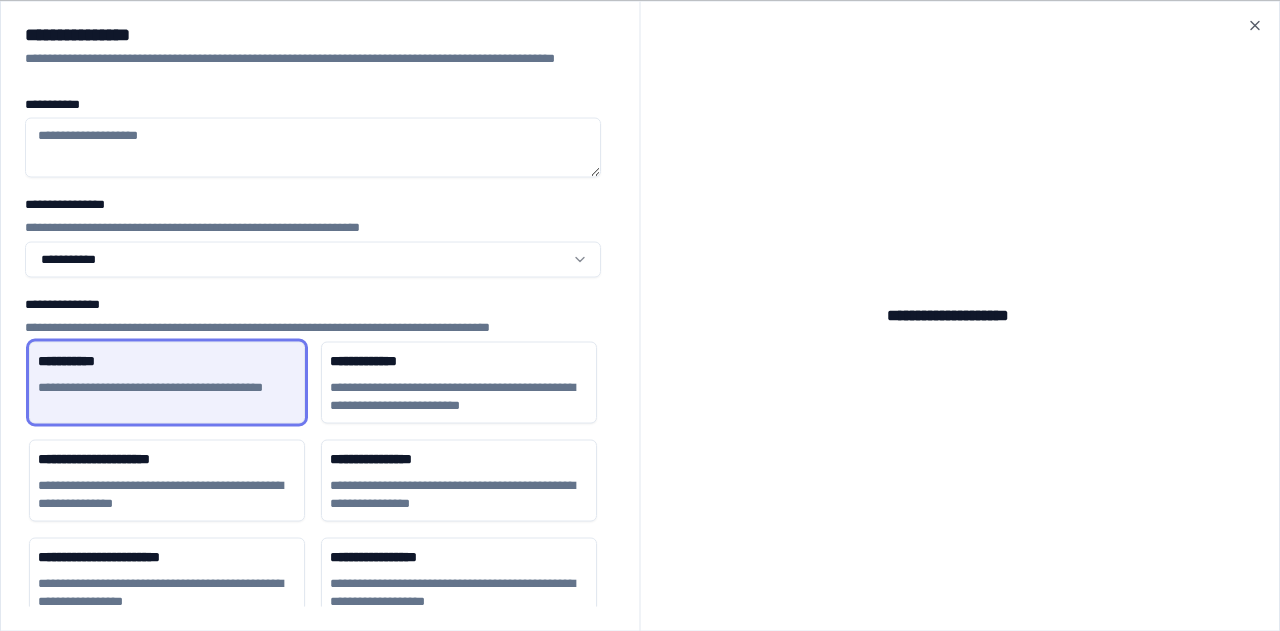 type on "****" 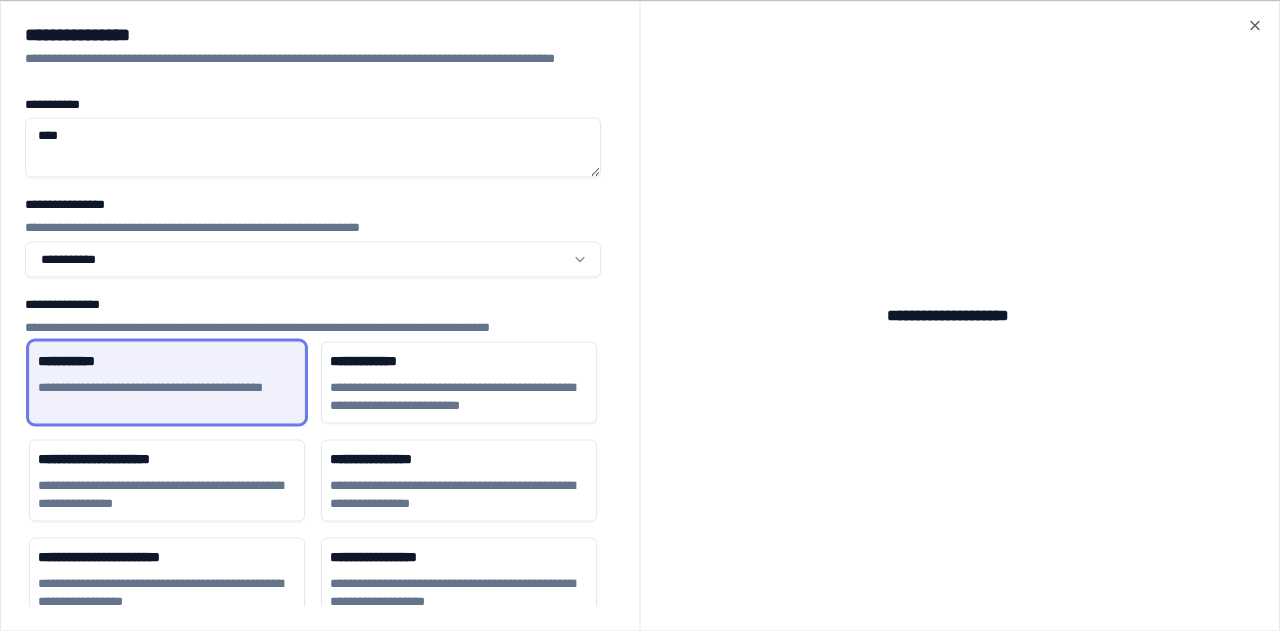 type 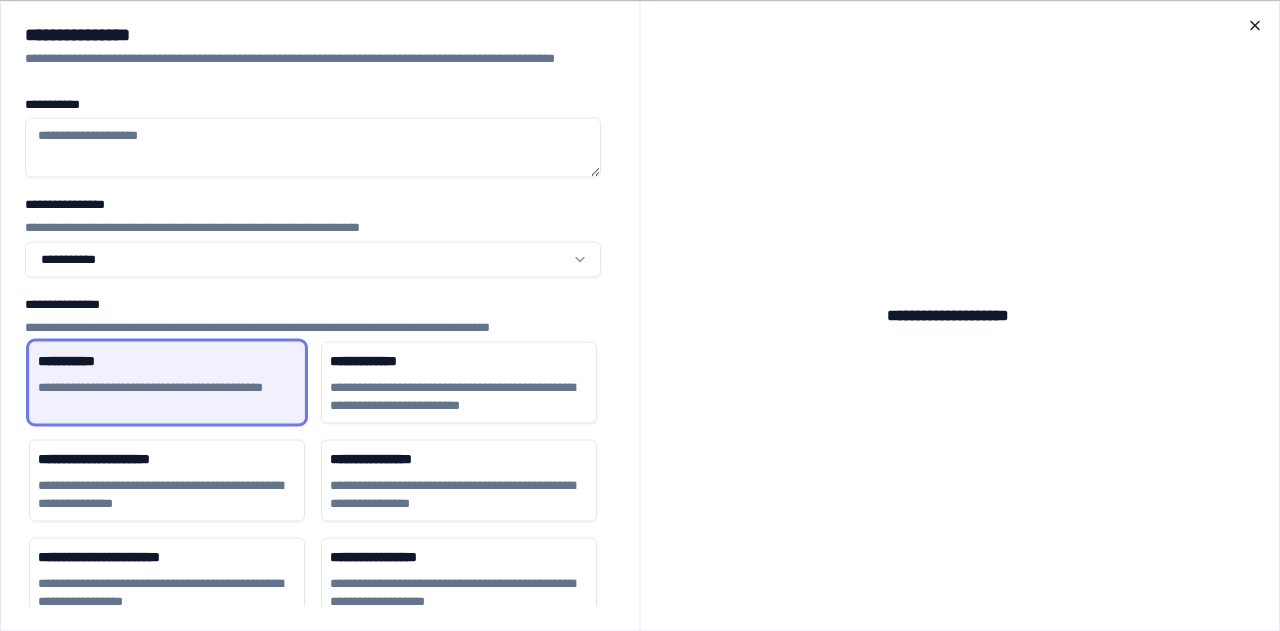 click on "**********" at bounding box center [640, 315] 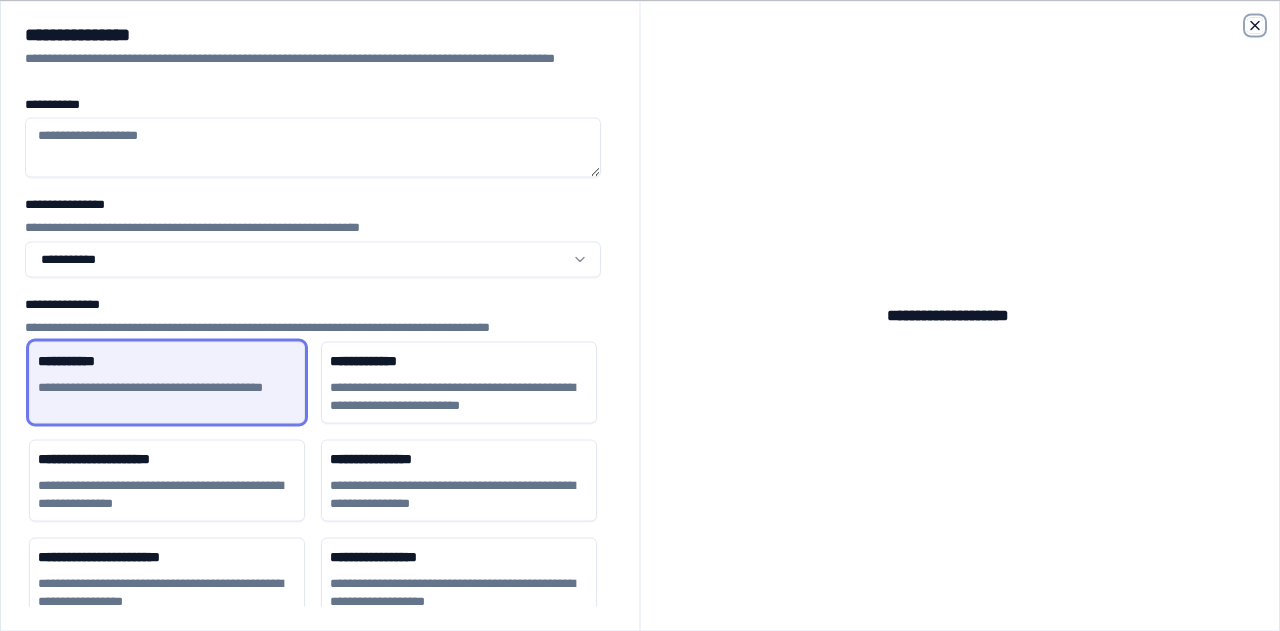 click 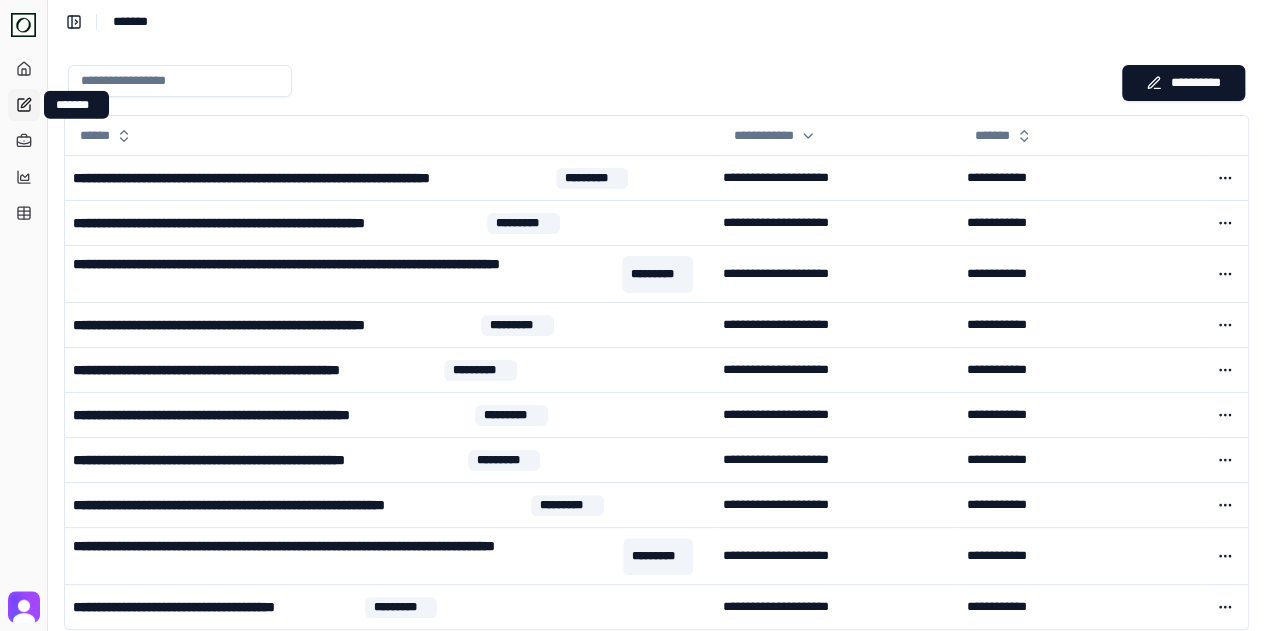 click 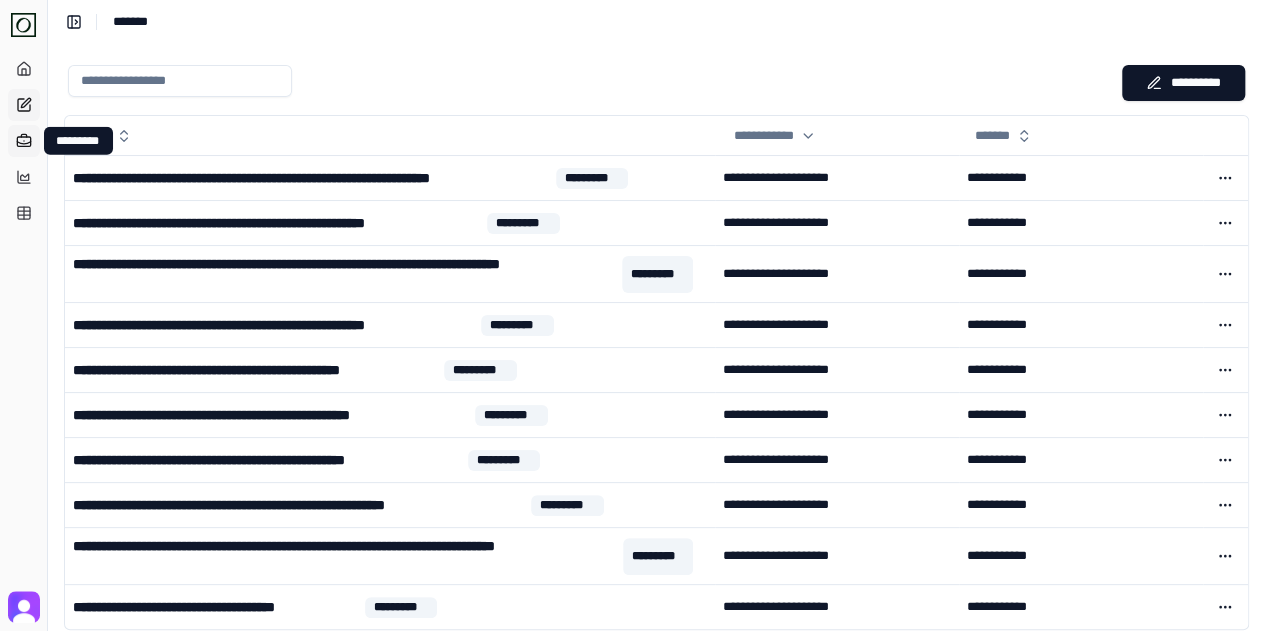 click 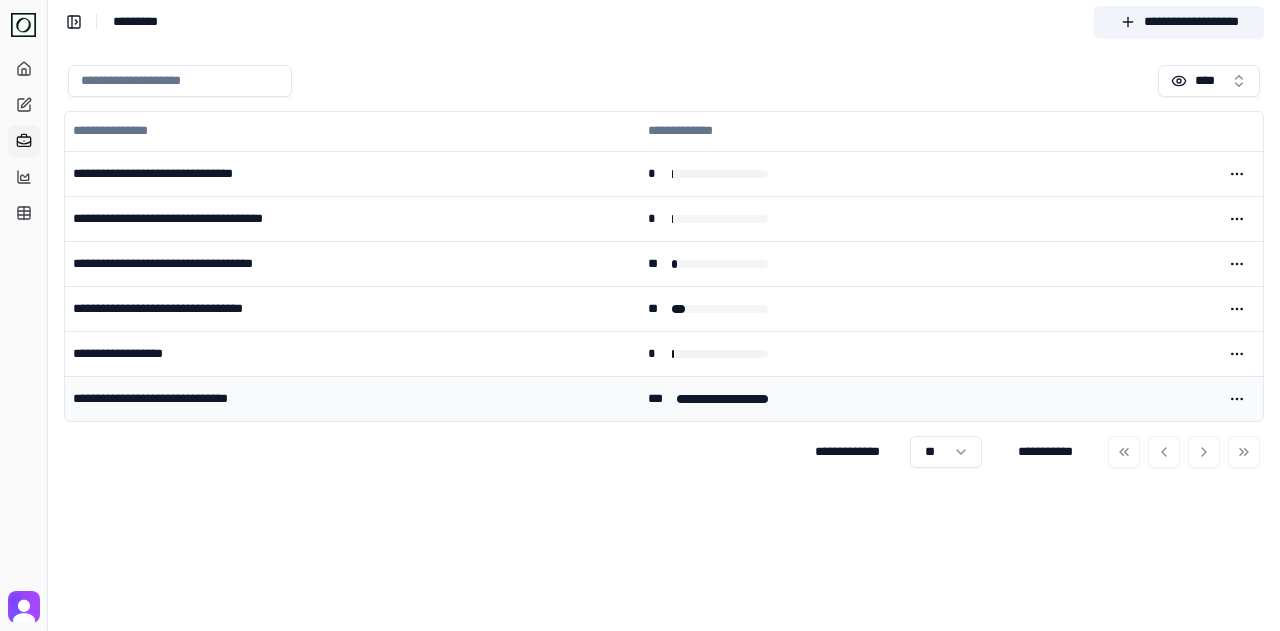 click on "**********" at bounding box center (352, 399) 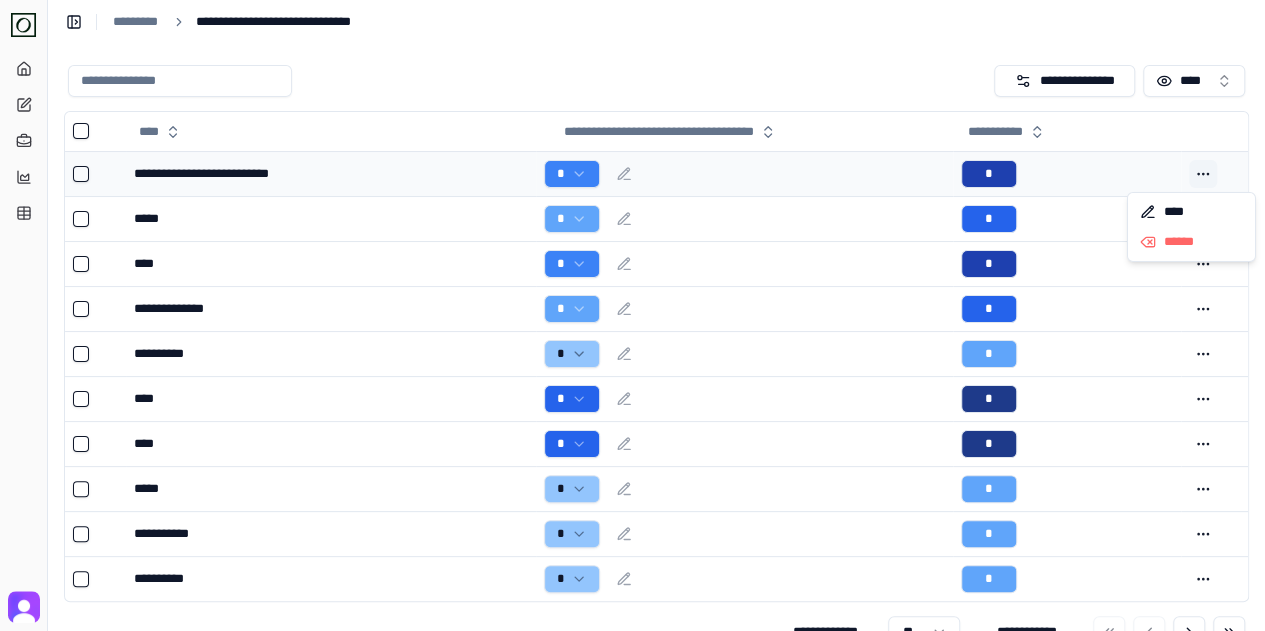 click at bounding box center [1203, 174] 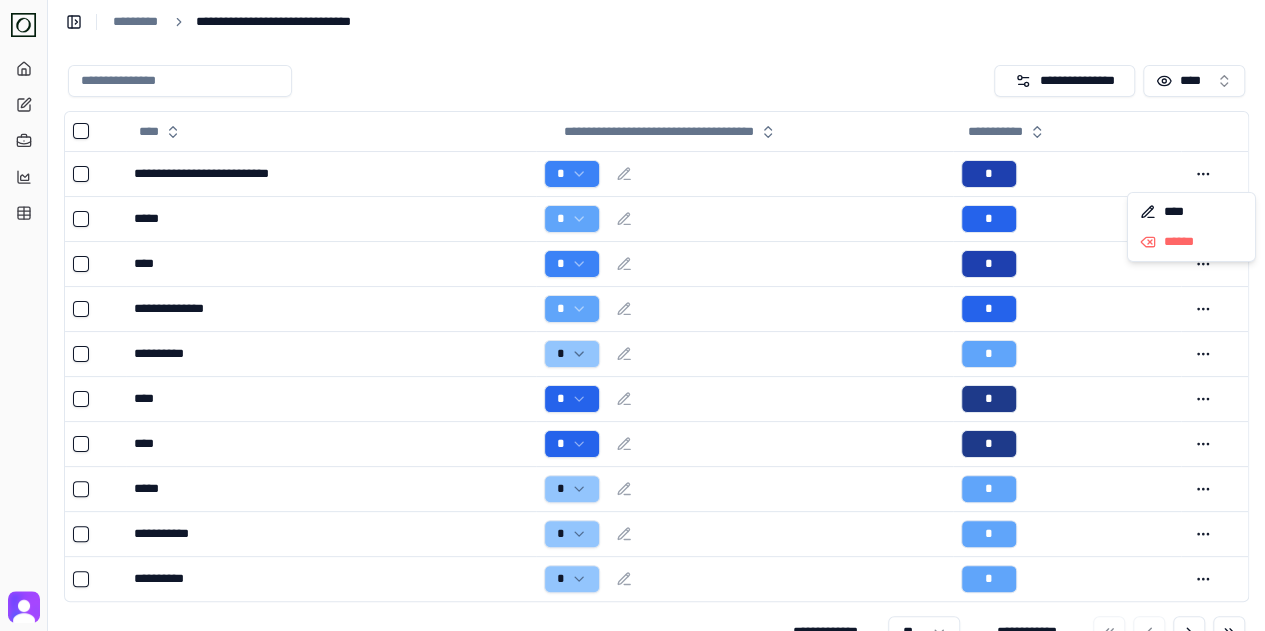 click at bounding box center [527, 81] 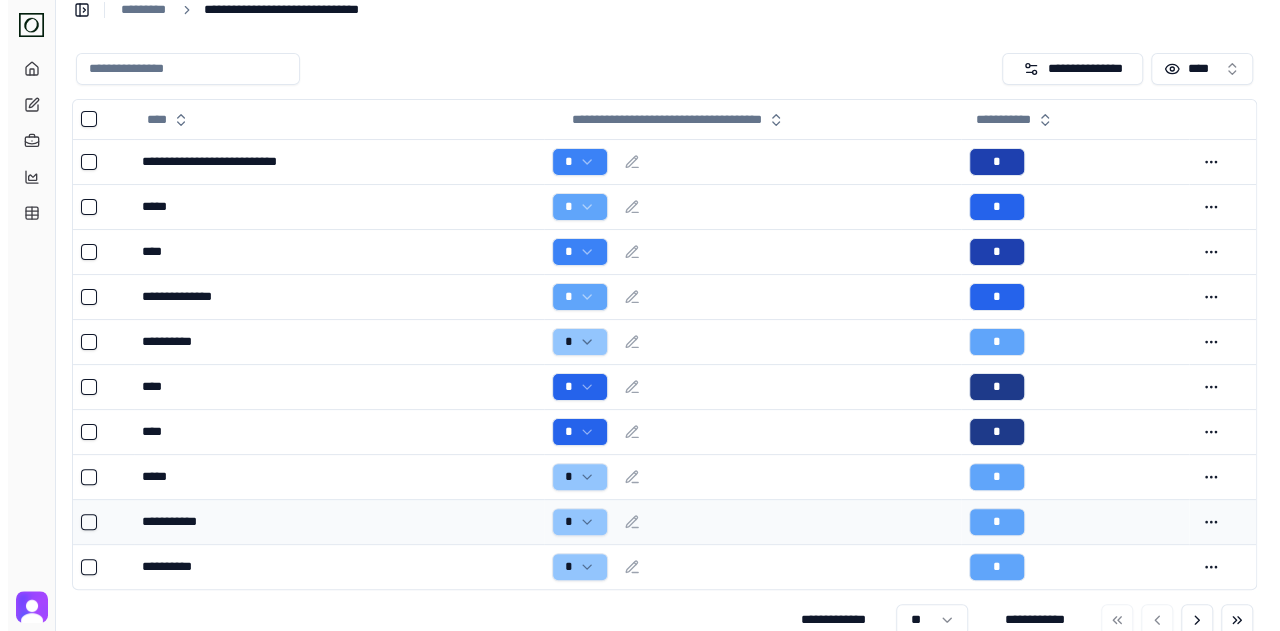 scroll, scrollTop: 0, scrollLeft: 0, axis: both 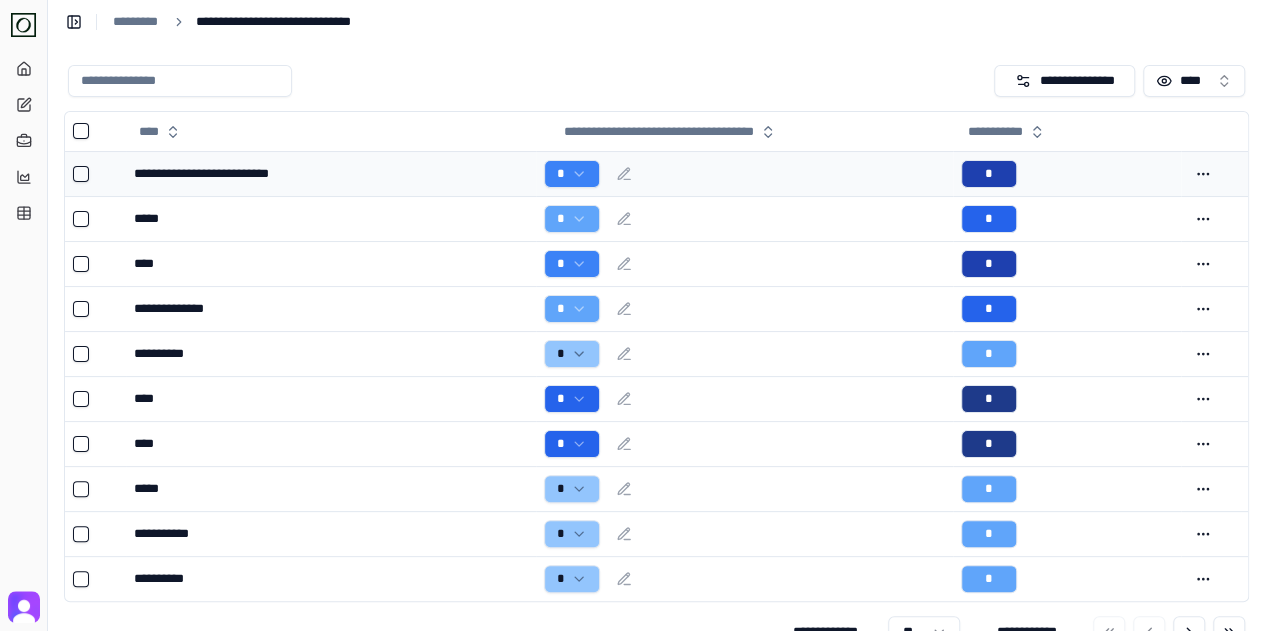 click on "**********" at bounding box center [331, 174] 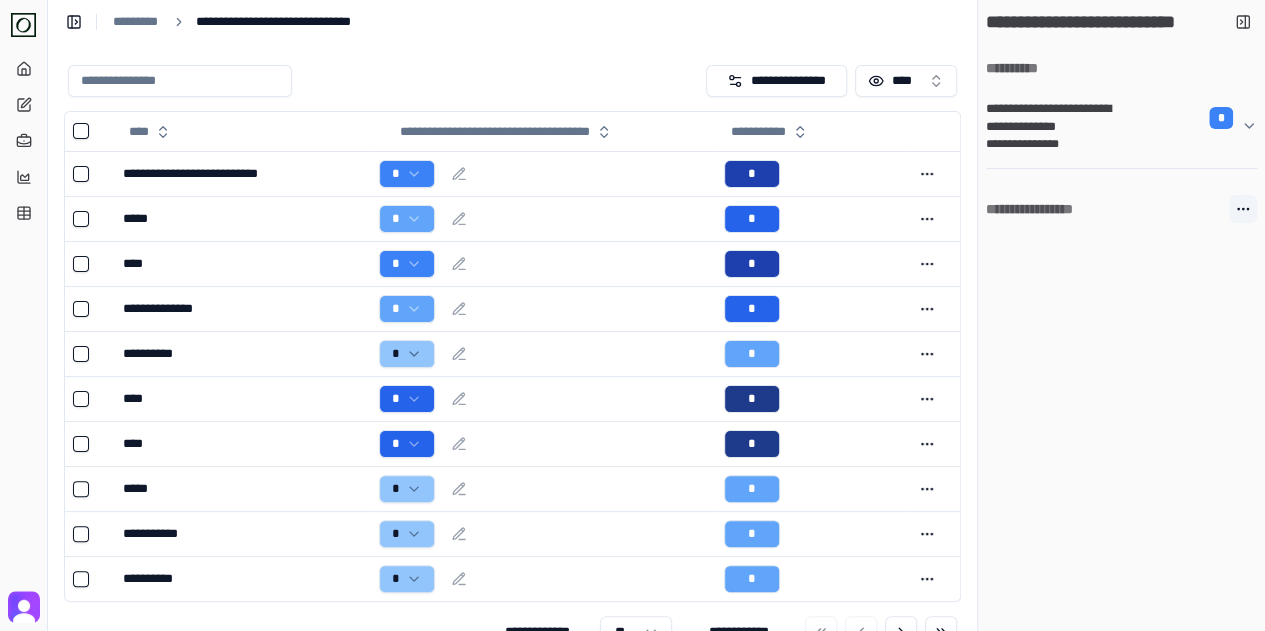 click at bounding box center (1243, 209) 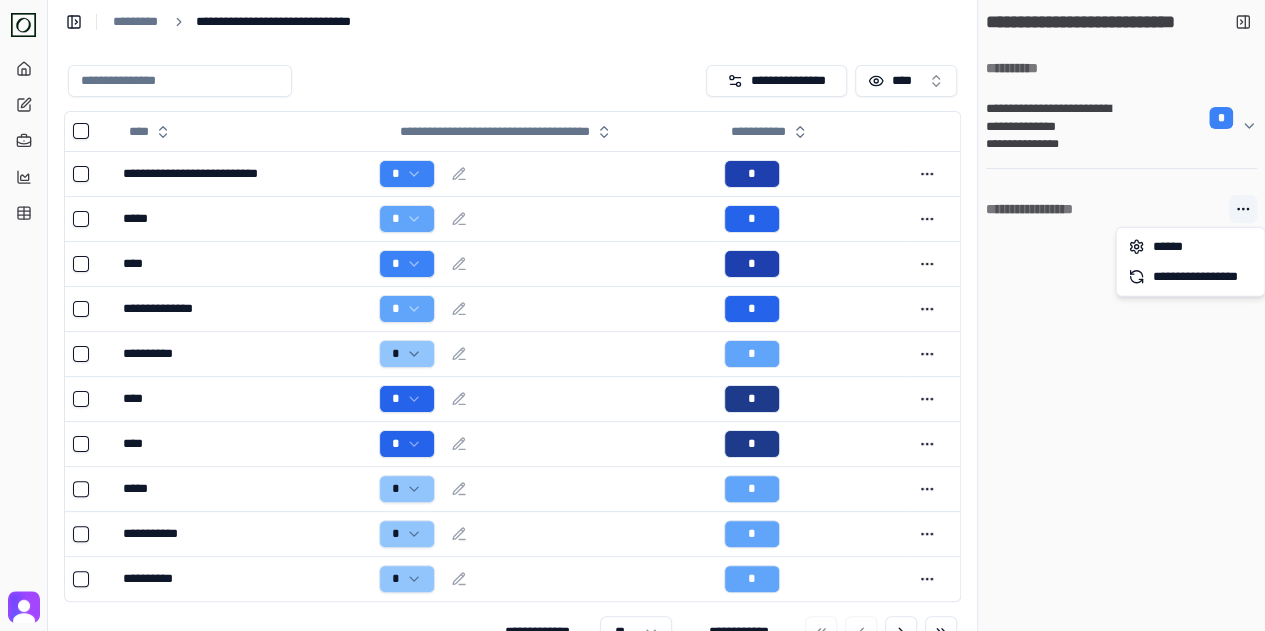 click at bounding box center (1243, 209) 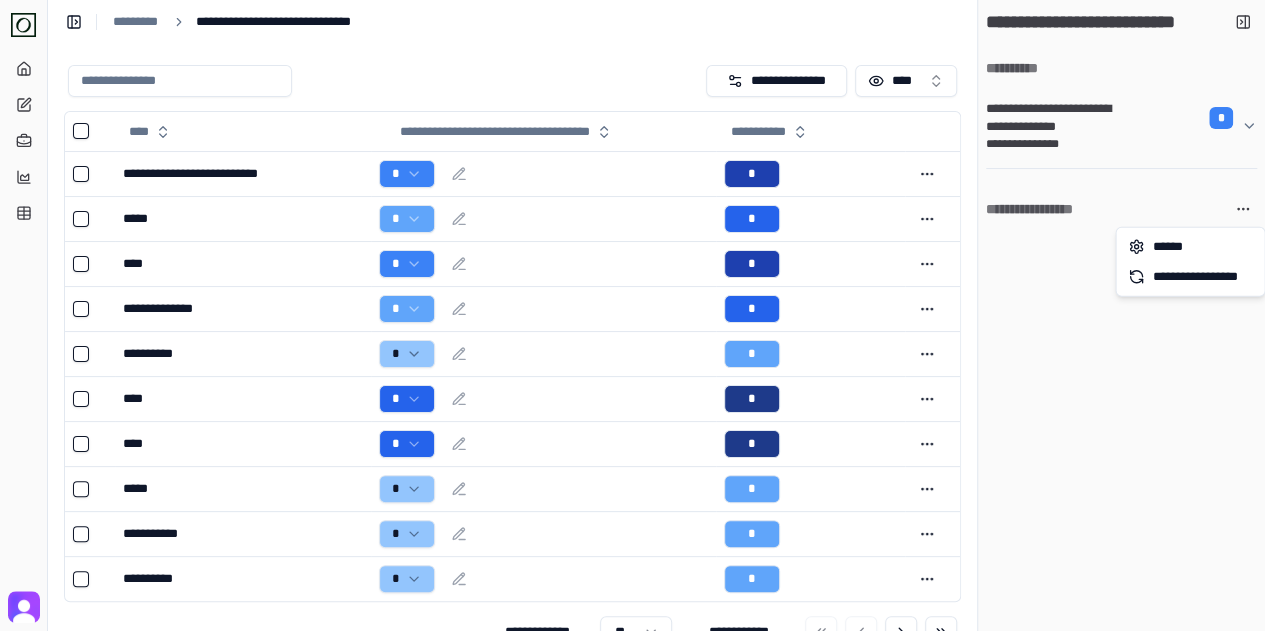 click on "**********" at bounding box center [1121, 126] 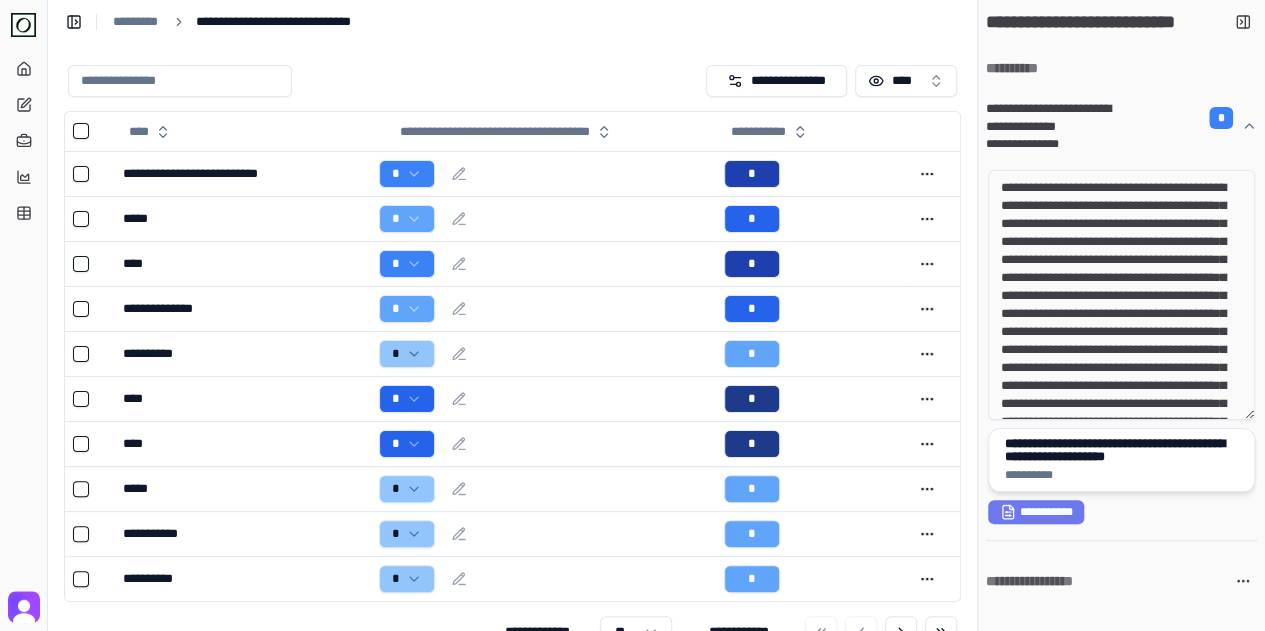 click on "**********" at bounding box center [1121, 460] 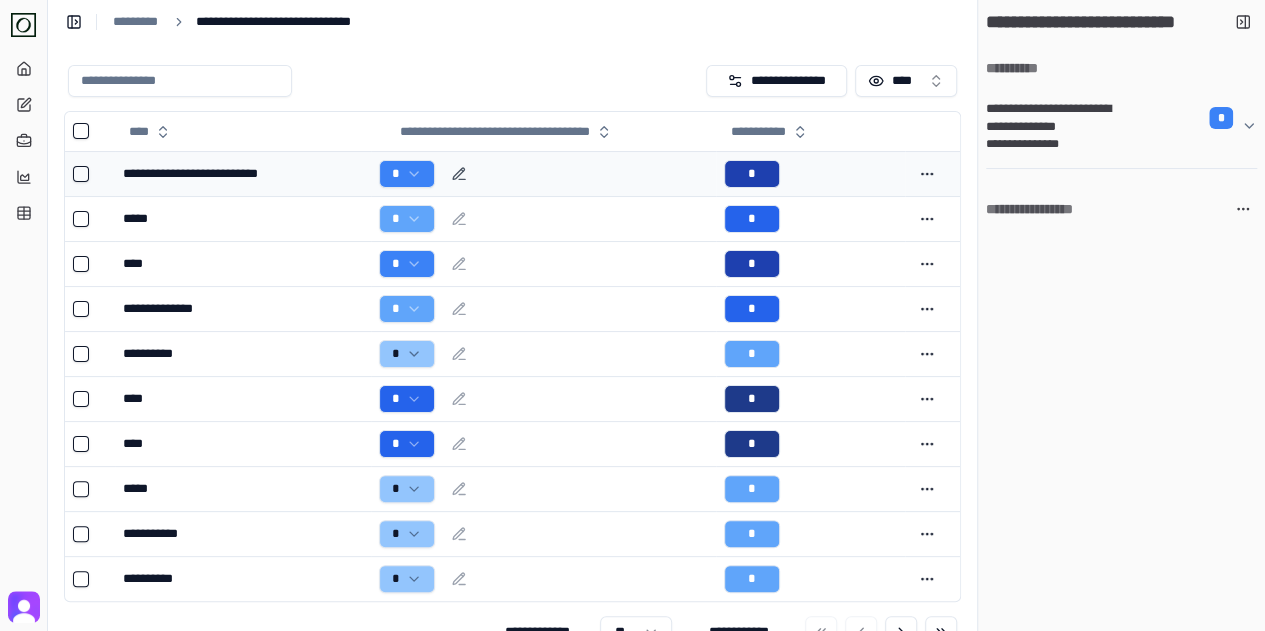 click 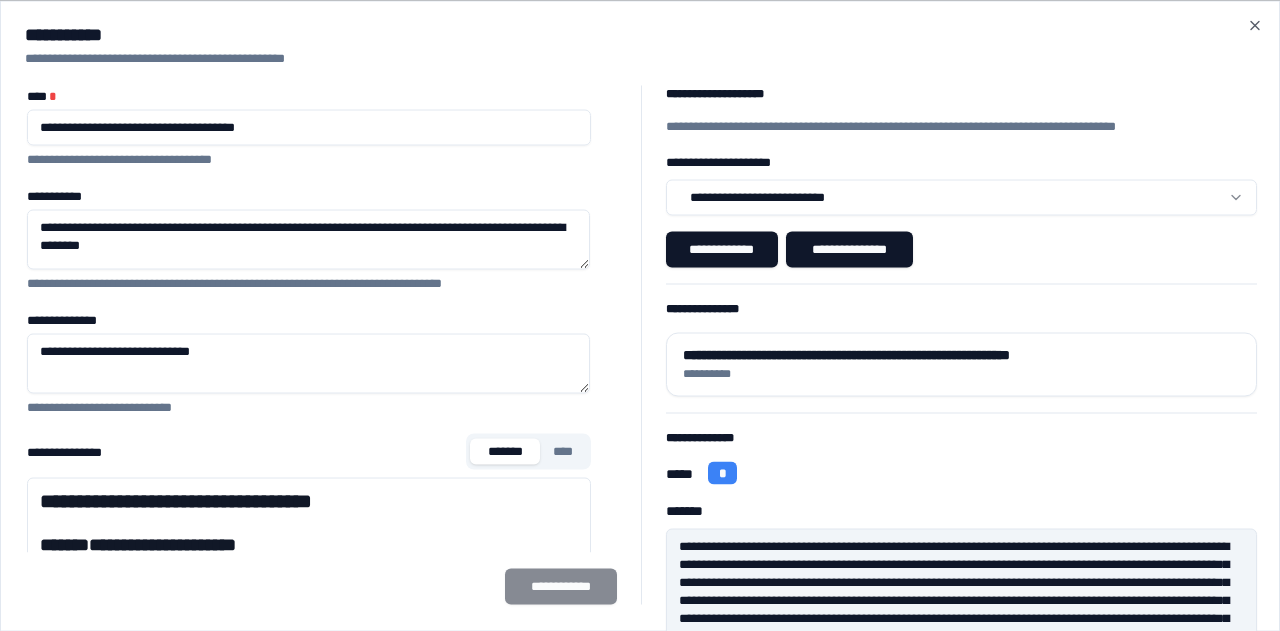 click on "**********" at bounding box center (632, 336) 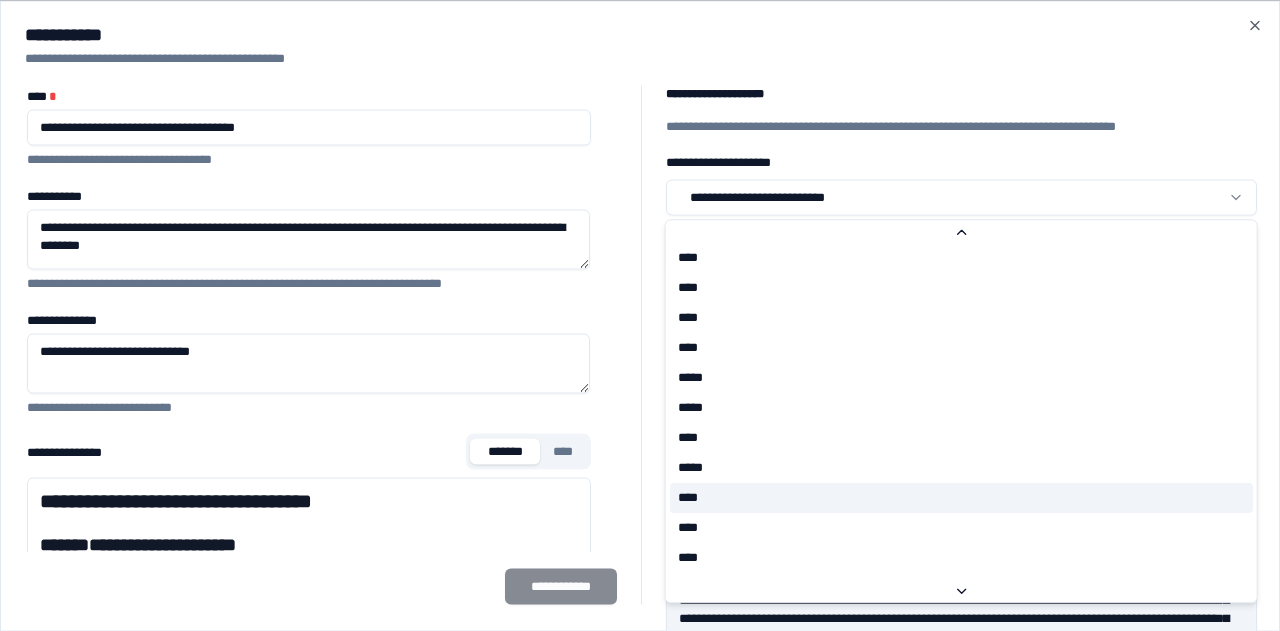 scroll, scrollTop: 1400, scrollLeft: 0, axis: vertical 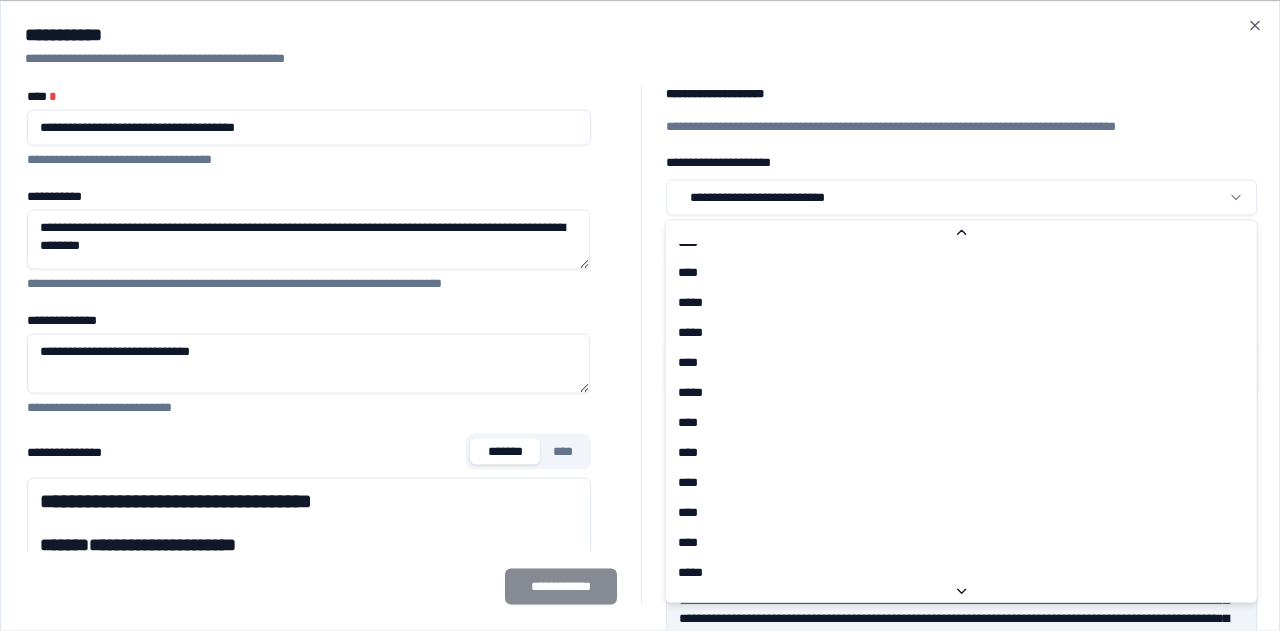 type on "**********" 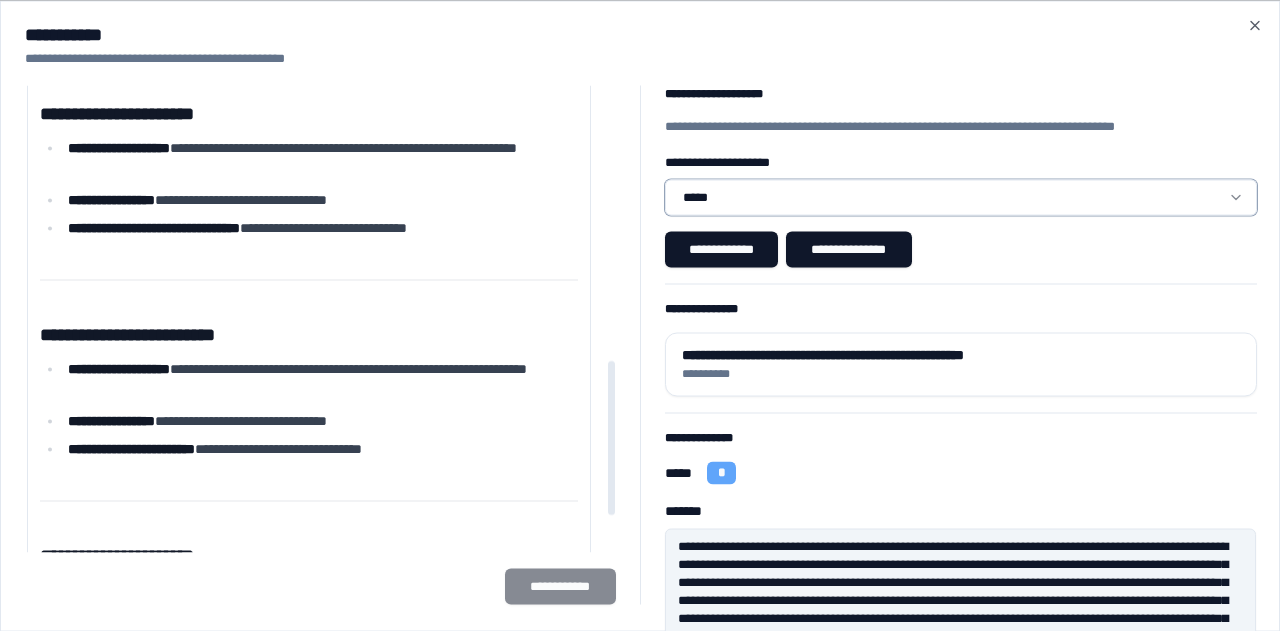 scroll, scrollTop: 936, scrollLeft: 0, axis: vertical 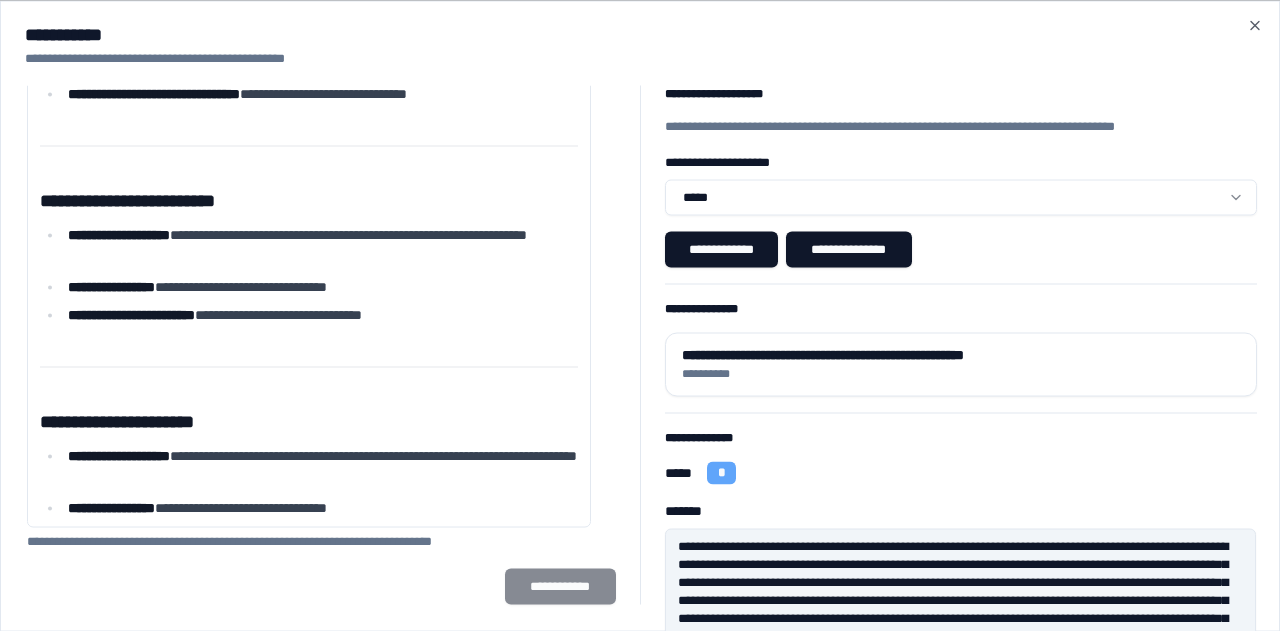 click on "**********" at bounding box center (640, 34) 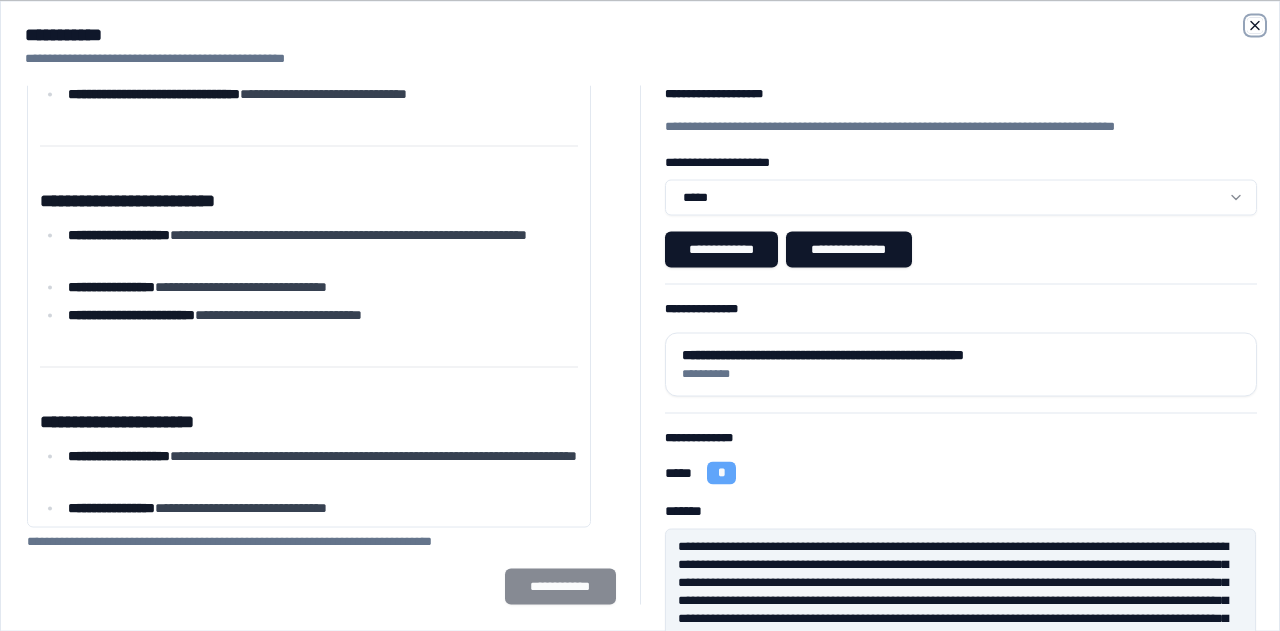 click 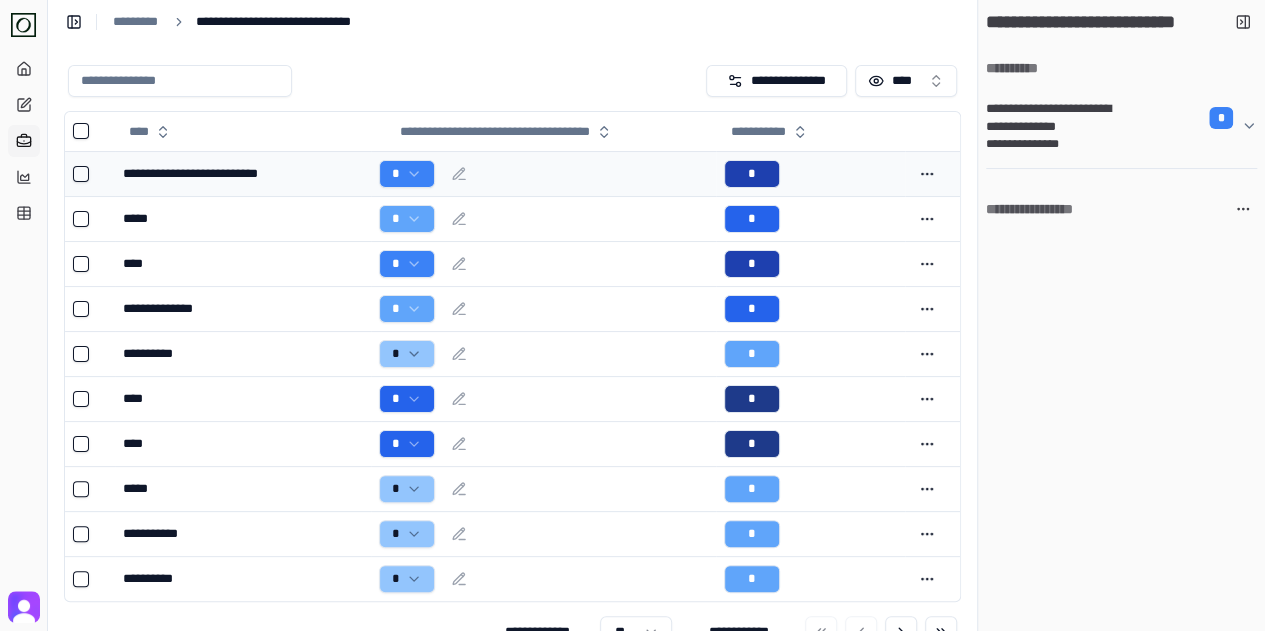 click 